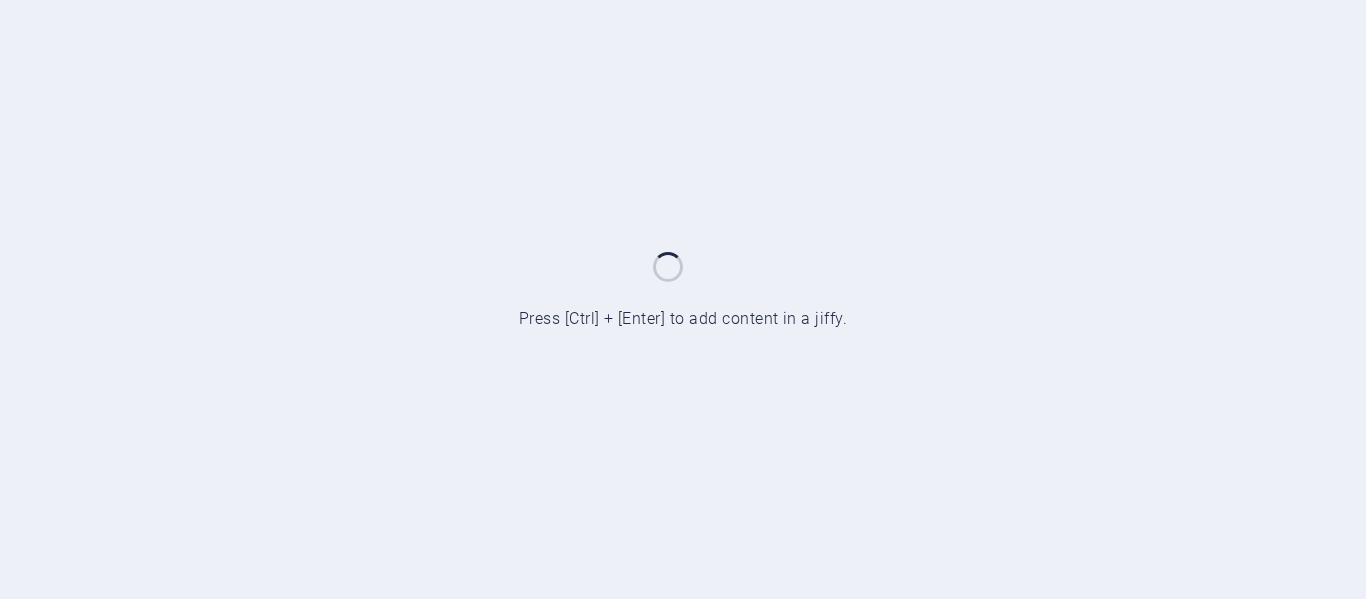 scroll, scrollTop: 0, scrollLeft: 0, axis: both 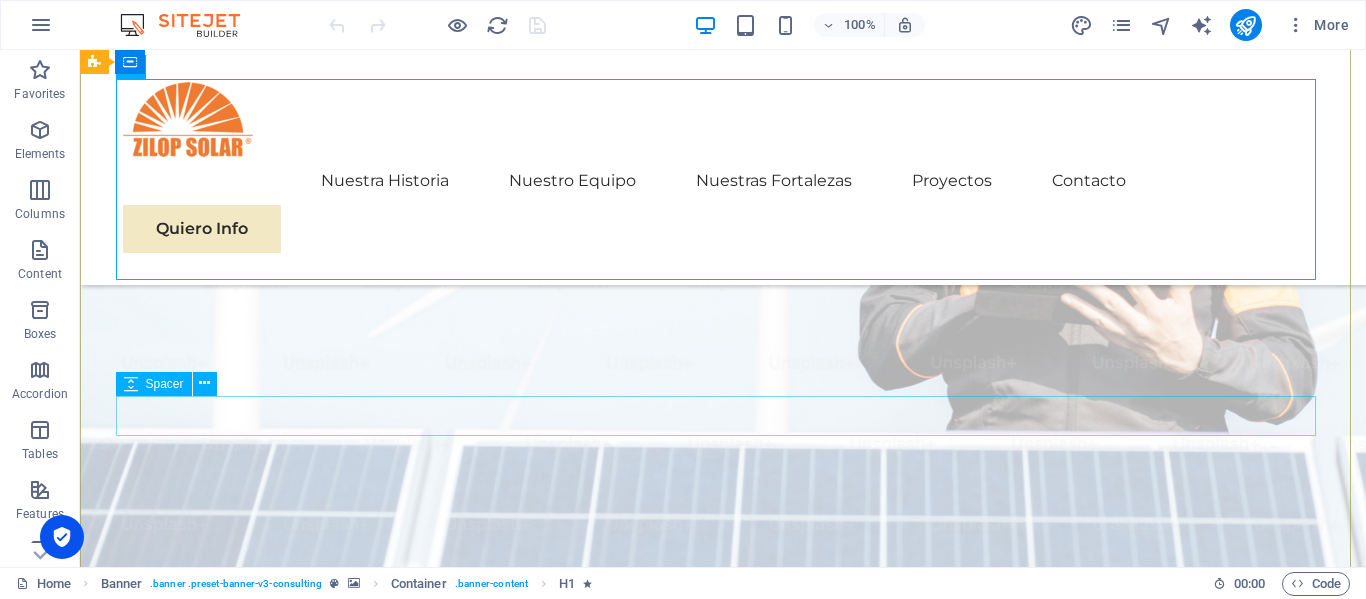 click at bounding box center [723, 1192] 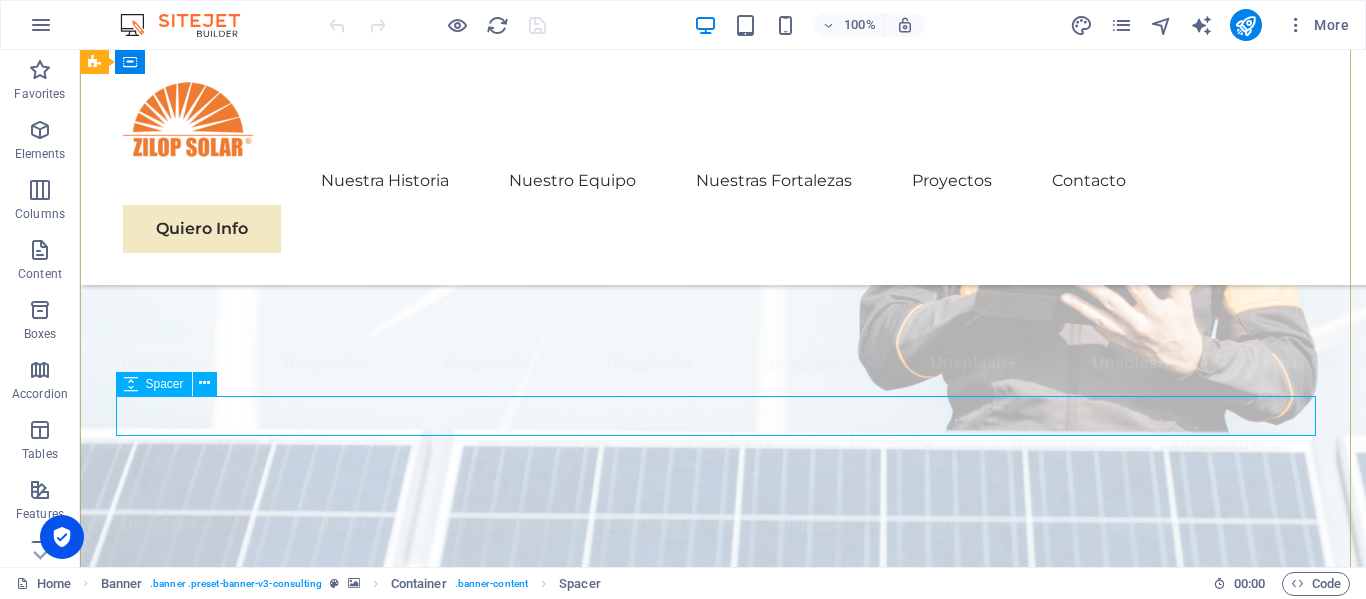 click at bounding box center [723, 1192] 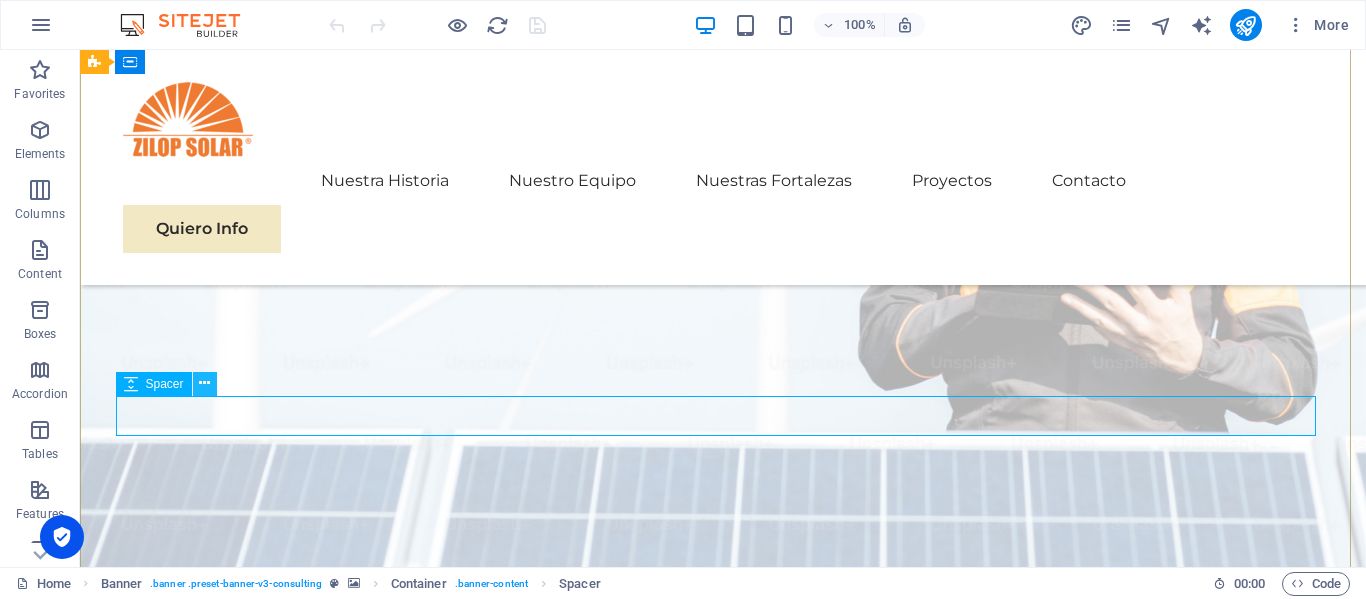 click at bounding box center (204, 383) 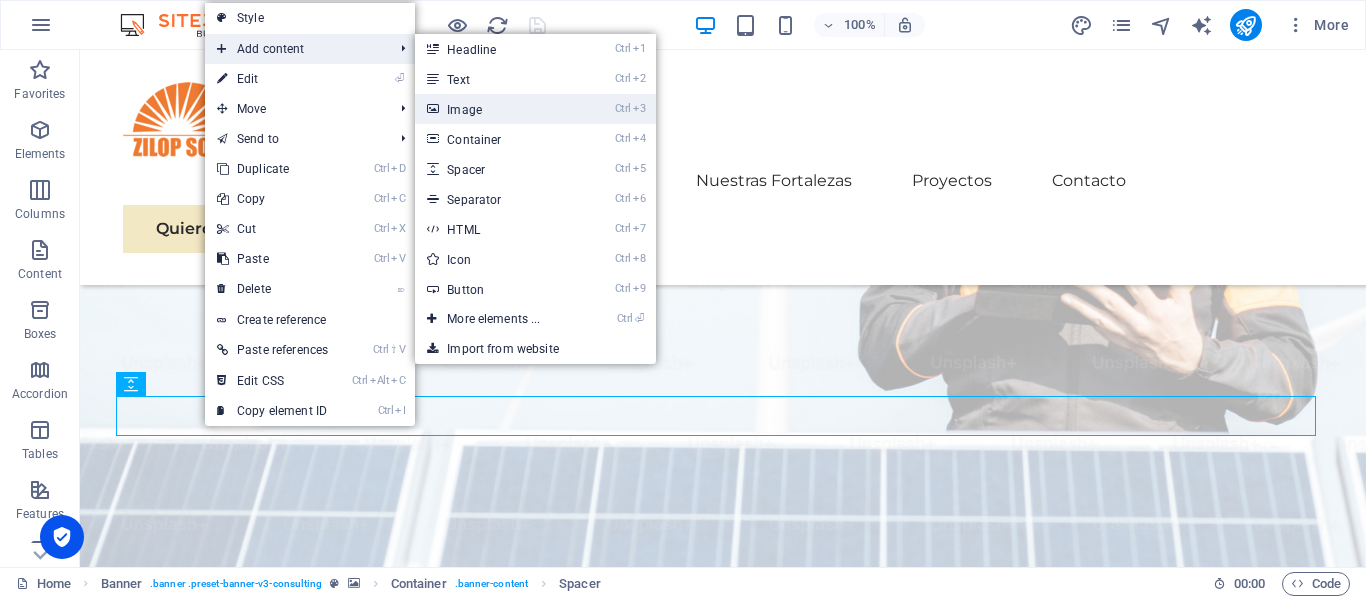 click on "Ctrl 3  Image" at bounding box center [497, 109] 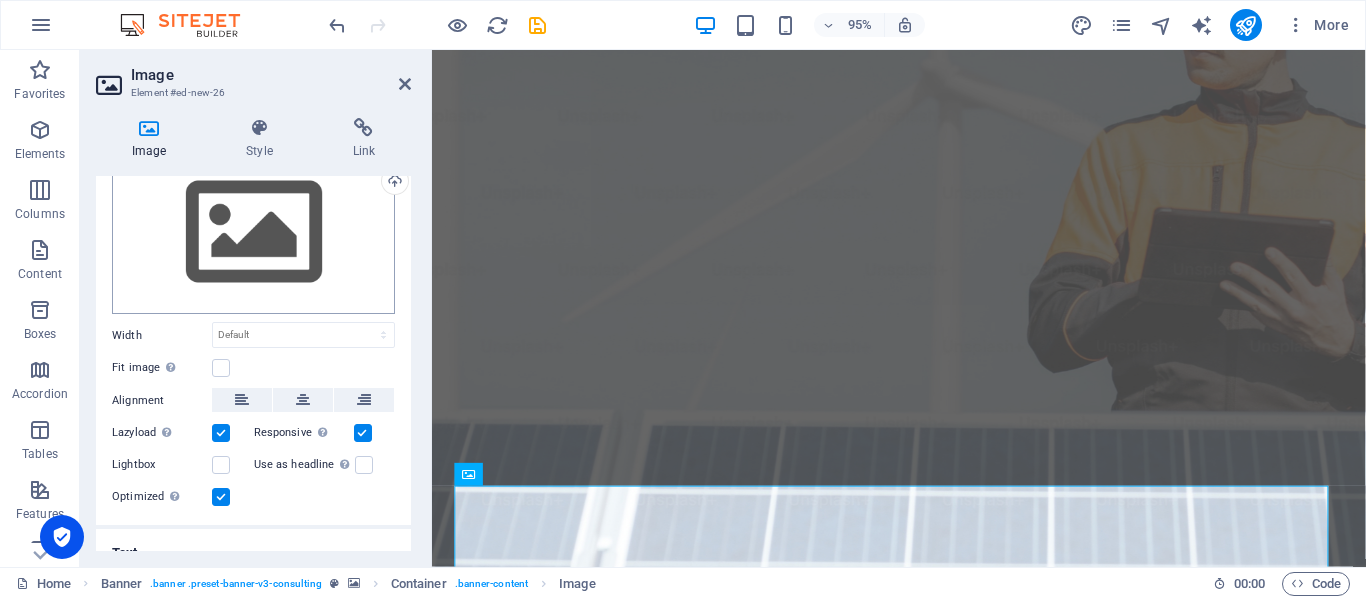 scroll, scrollTop: 24, scrollLeft: 0, axis: vertical 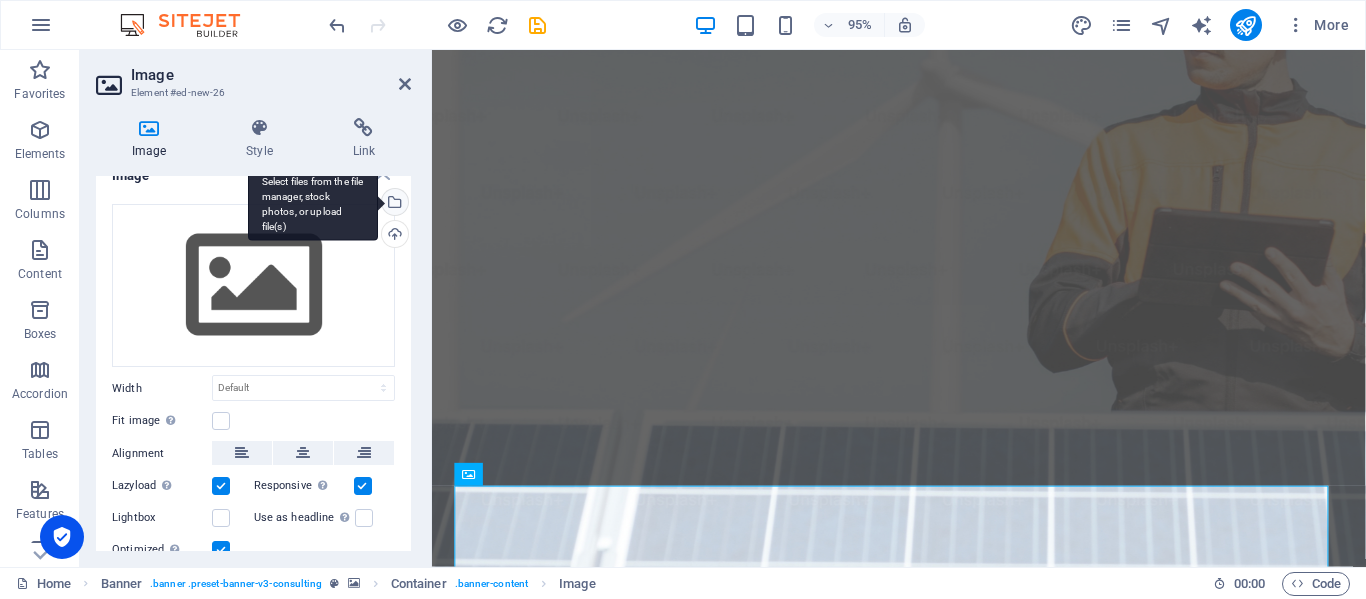 click on "Select files from the file manager, stock photos, or upload file(s)" at bounding box center [393, 204] 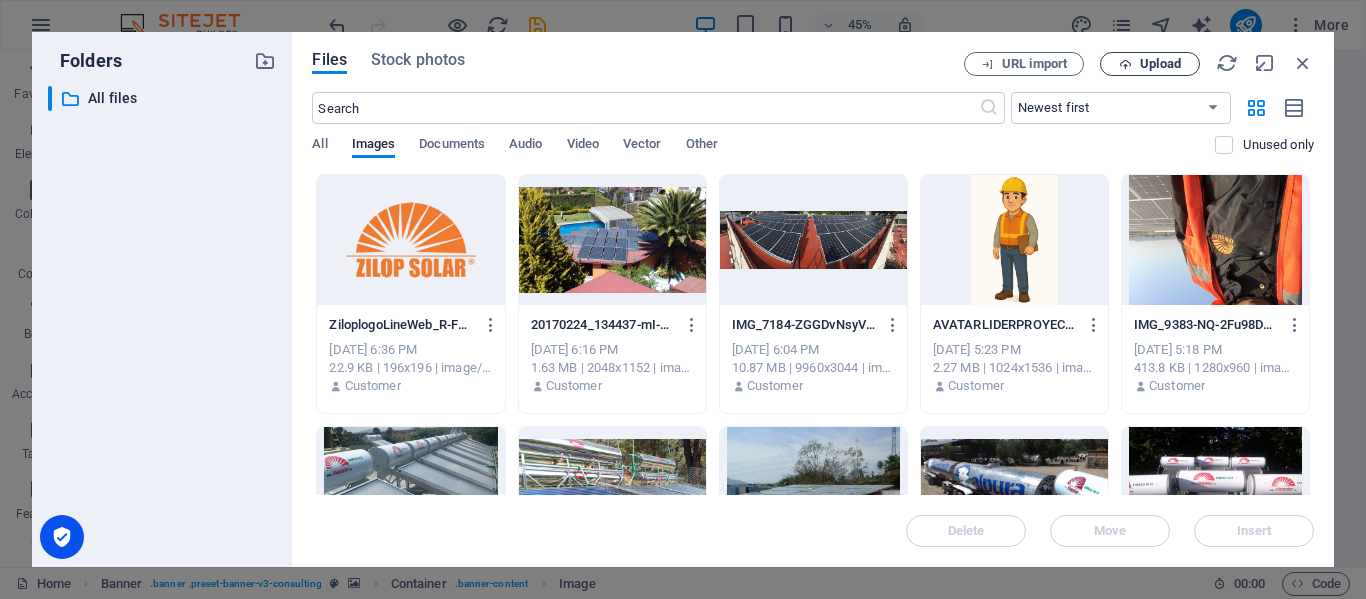 click on "Upload" at bounding box center [1160, 64] 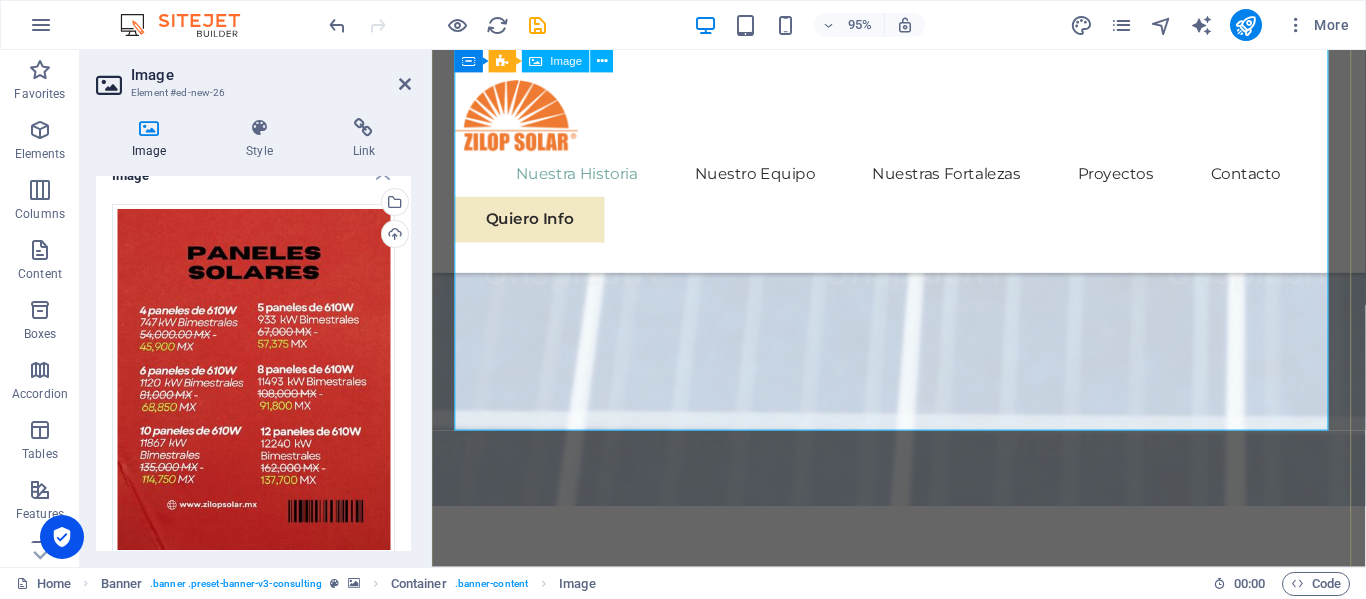 scroll, scrollTop: 1521, scrollLeft: 0, axis: vertical 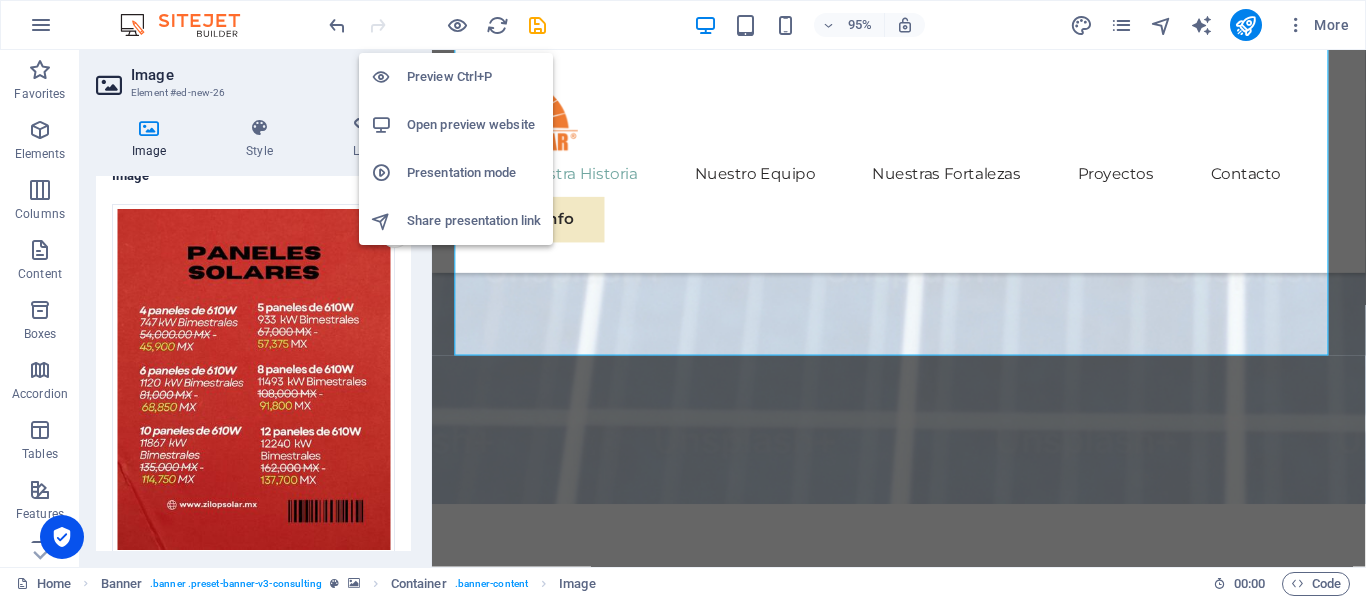 click on "Preview Ctrl+P" at bounding box center (474, 77) 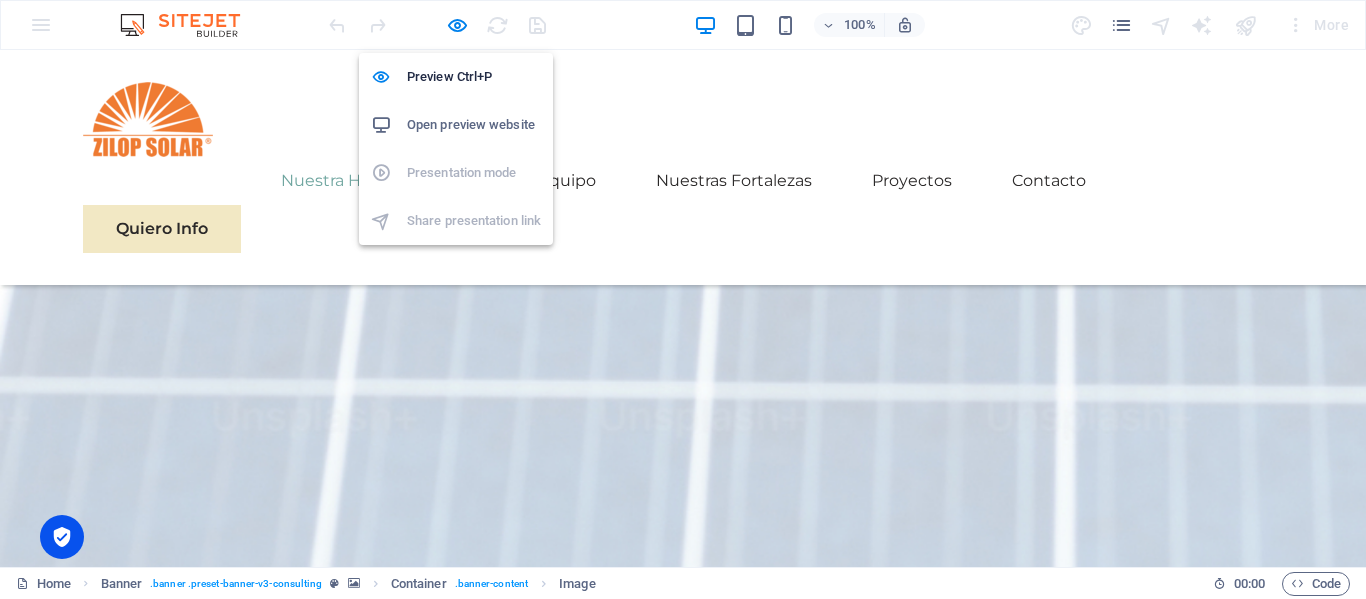 click on "Open preview website" at bounding box center (474, 125) 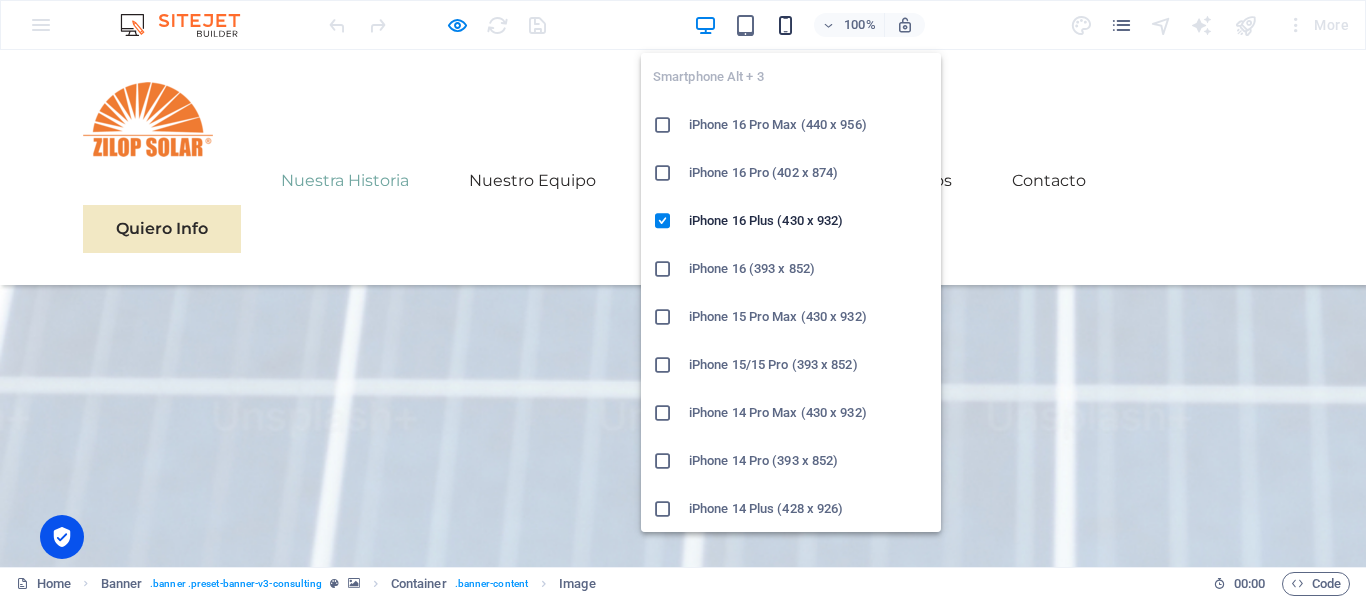click at bounding box center (785, 25) 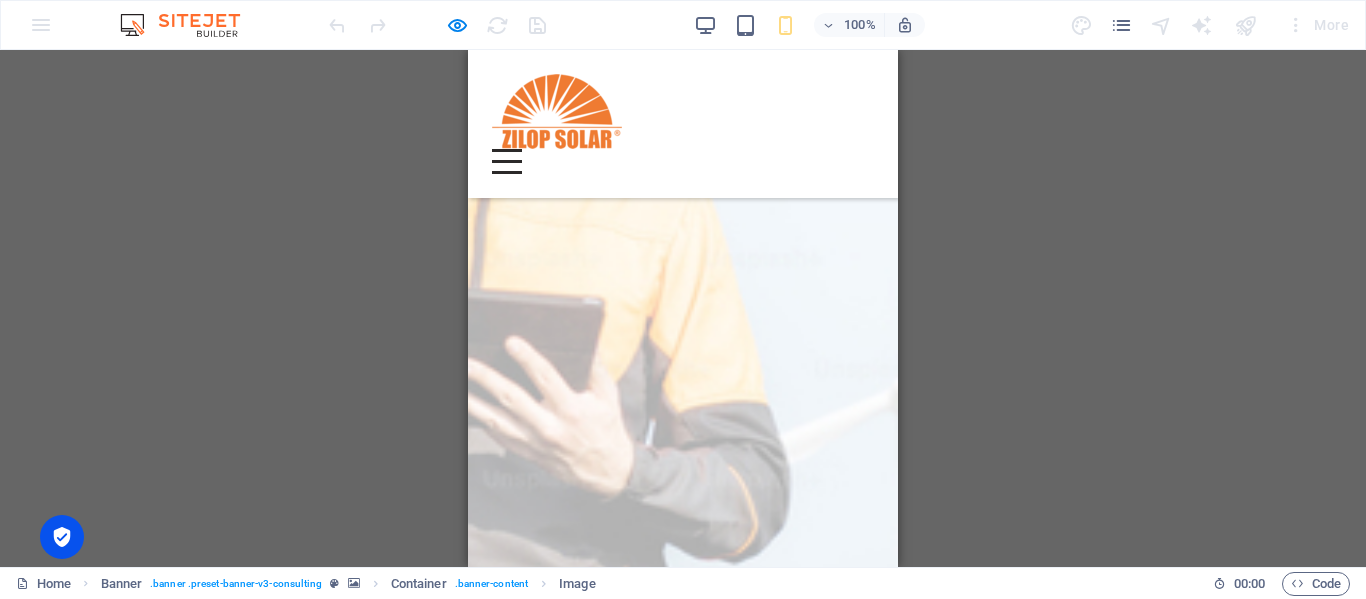 scroll, scrollTop: 0, scrollLeft: 0, axis: both 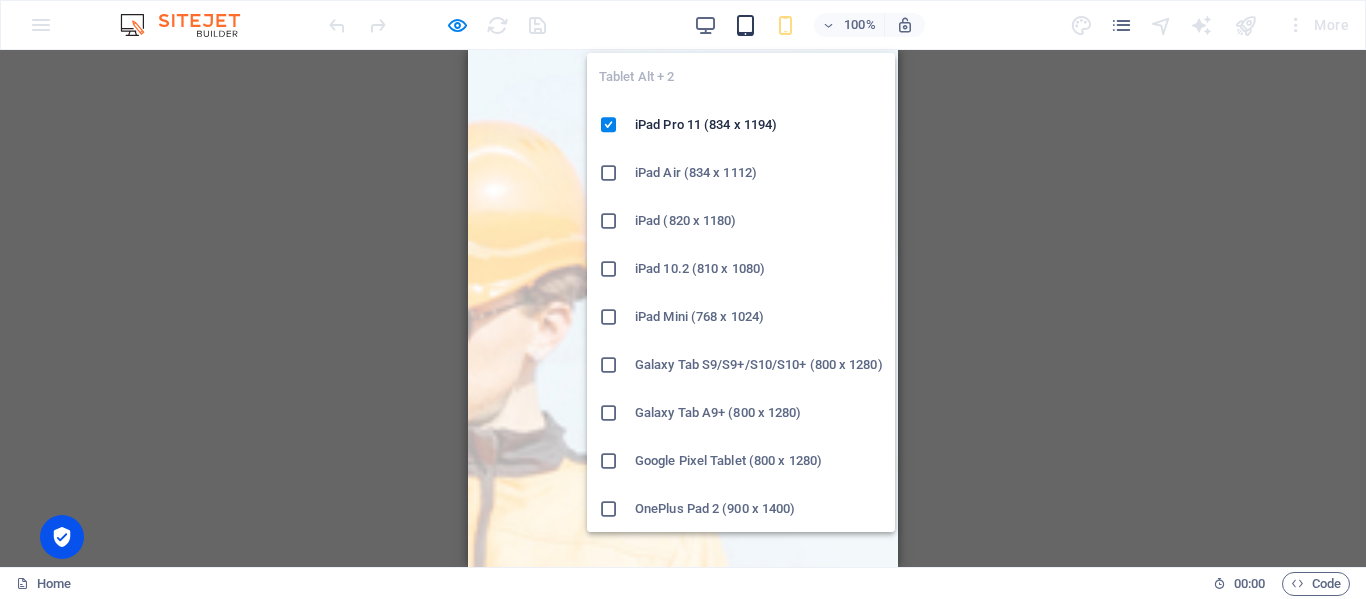 click at bounding box center [745, 25] 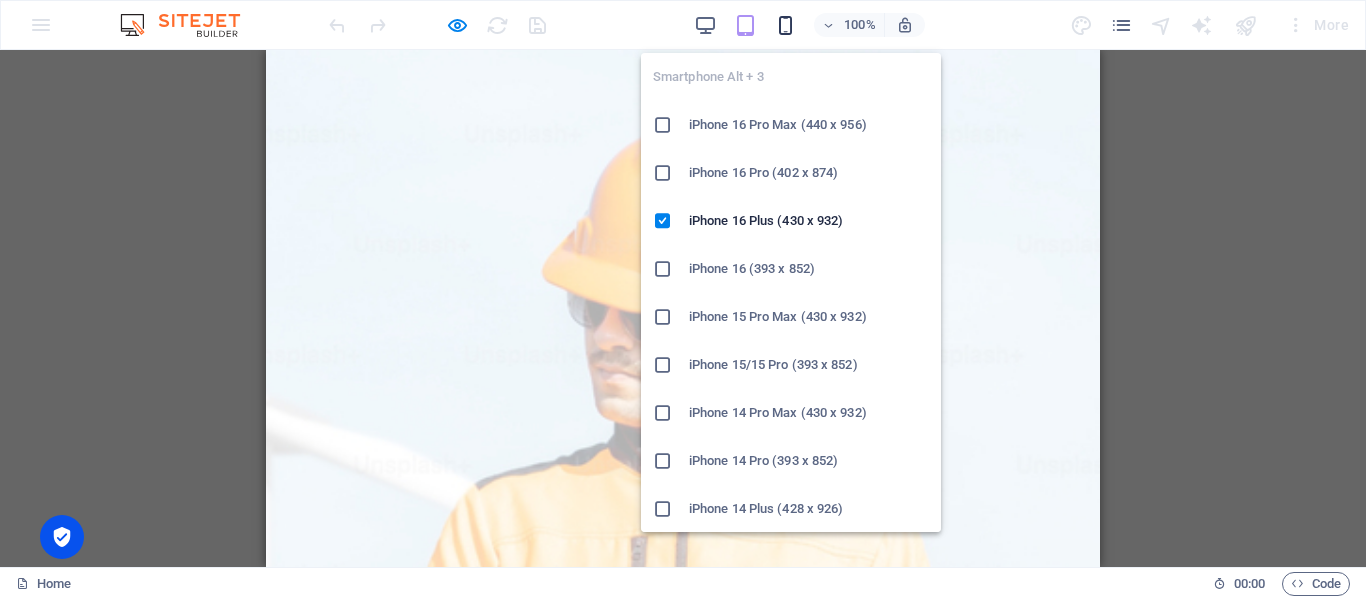 click at bounding box center (785, 25) 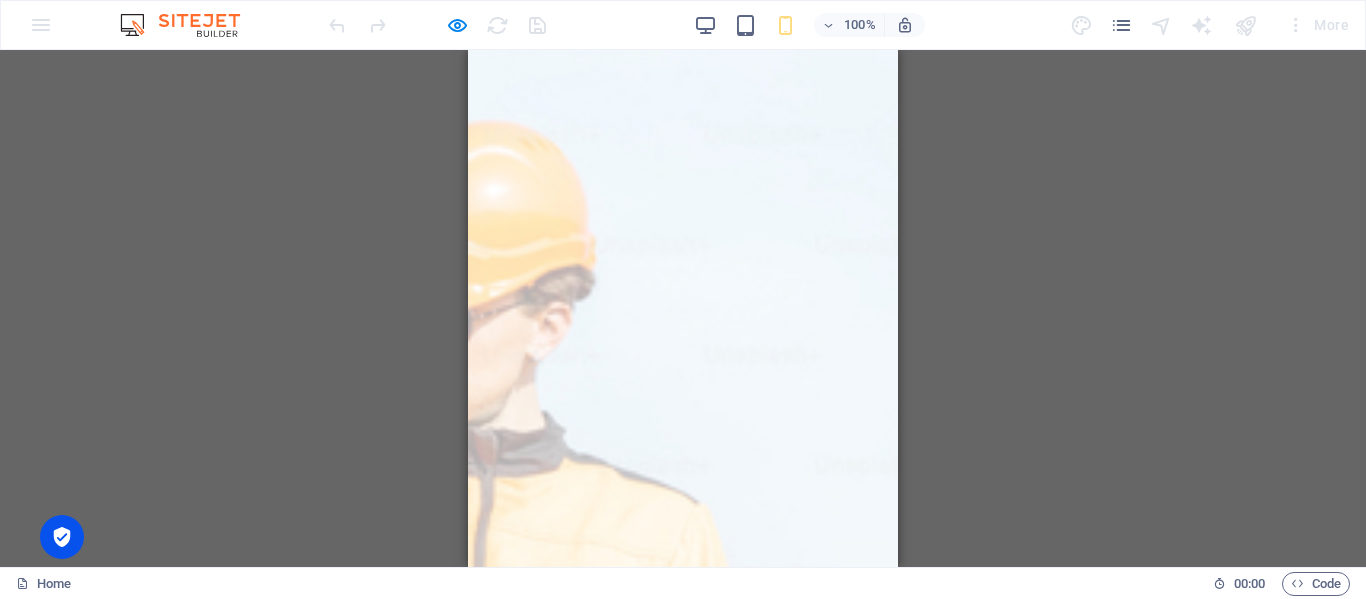 click on "Drag here to replace the existing content. Press “Ctrl” if you want to create a new element.
Container   H1   Banner   Banner   Container   Menu Bar   Menu   Spacer   Text   Spacer   Image   Banner   Logo   Button" at bounding box center (683, 308) 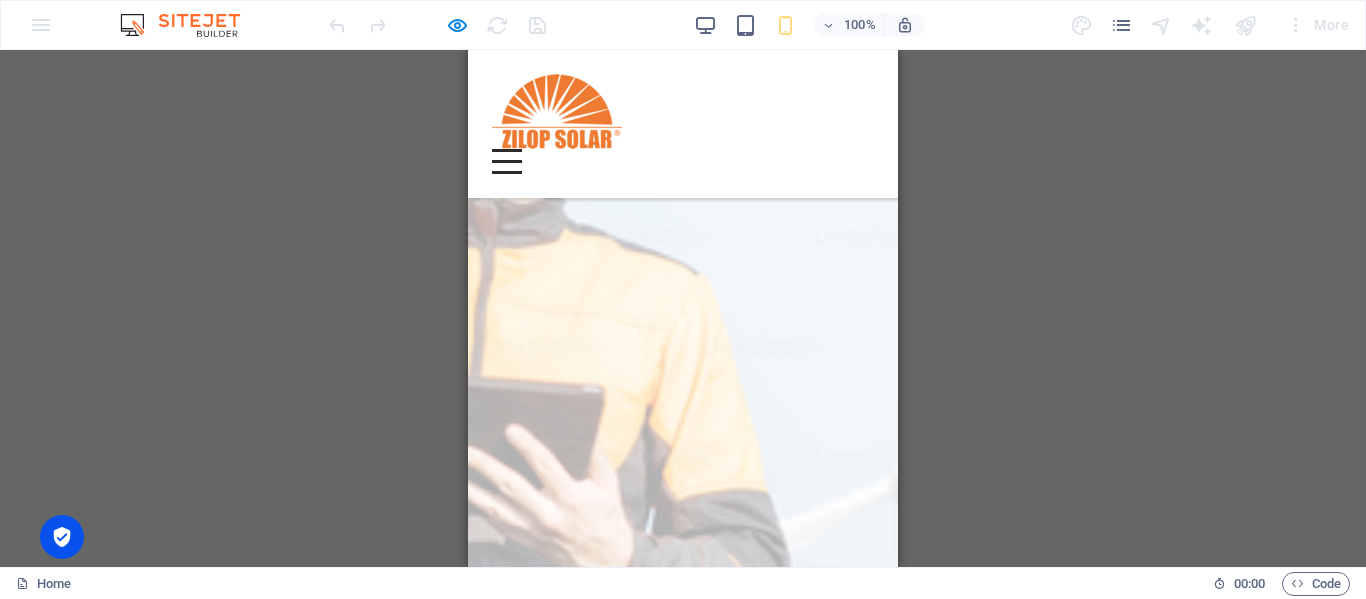 scroll, scrollTop: 0, scrollLeft: 0, axis: both 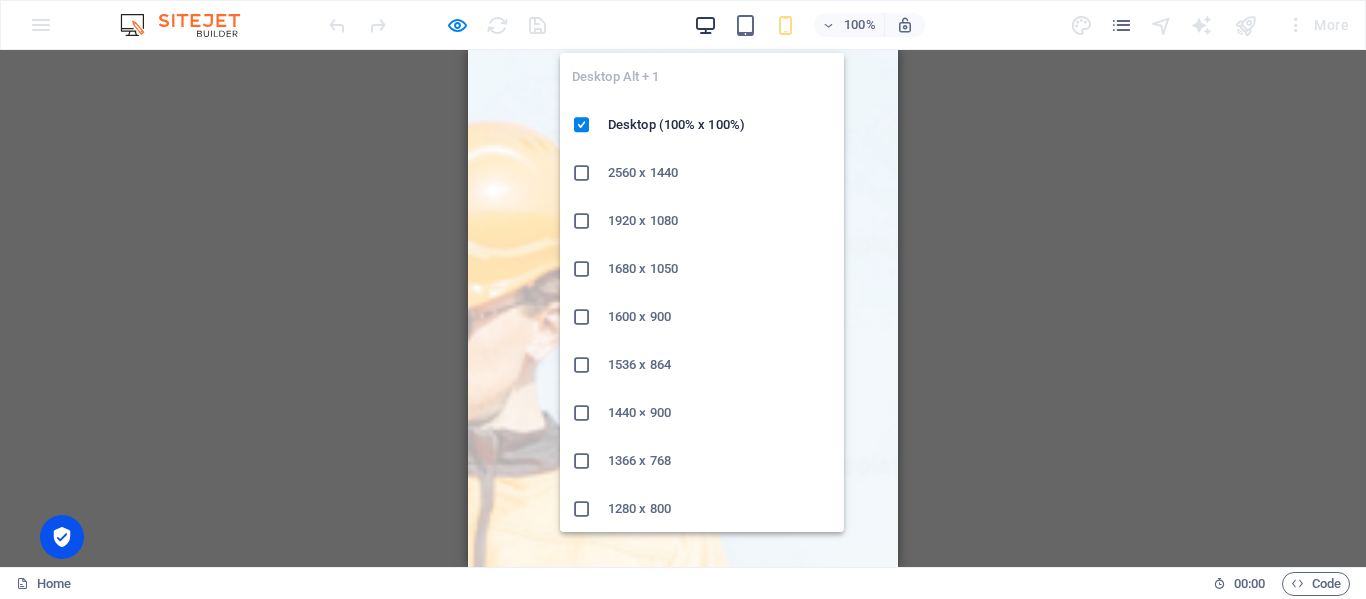 click at bounding box center [705, 25] 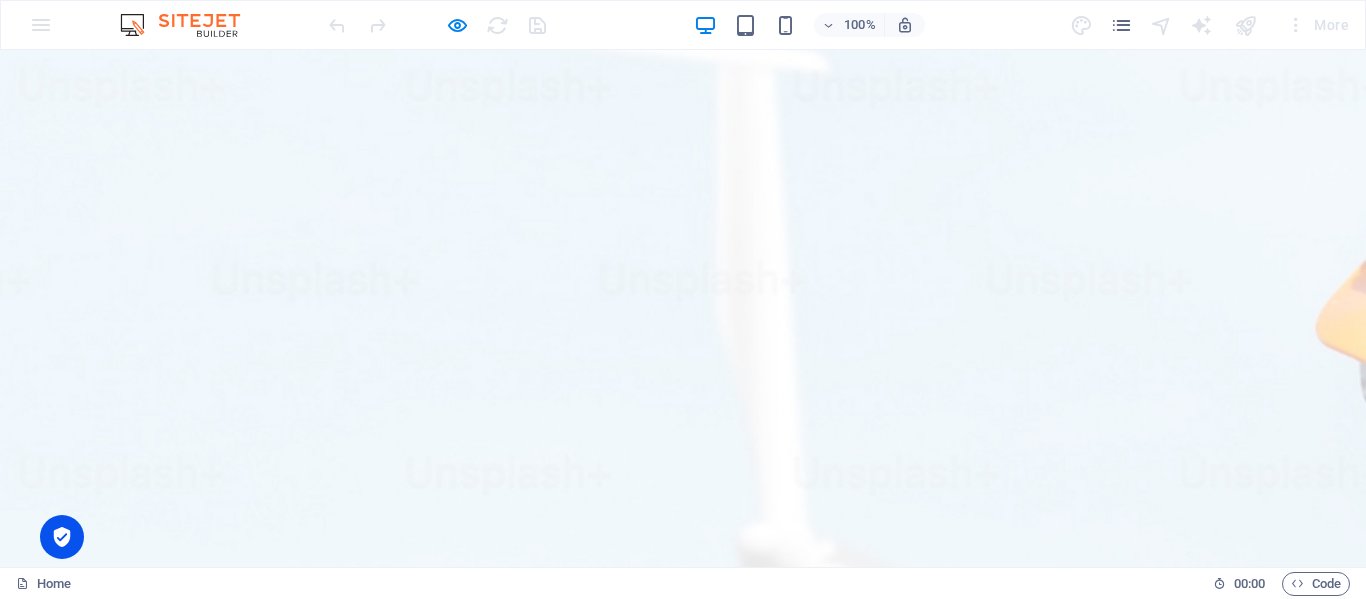 scroll, scrollTop: 0, scrollLeft: 0, axis: both 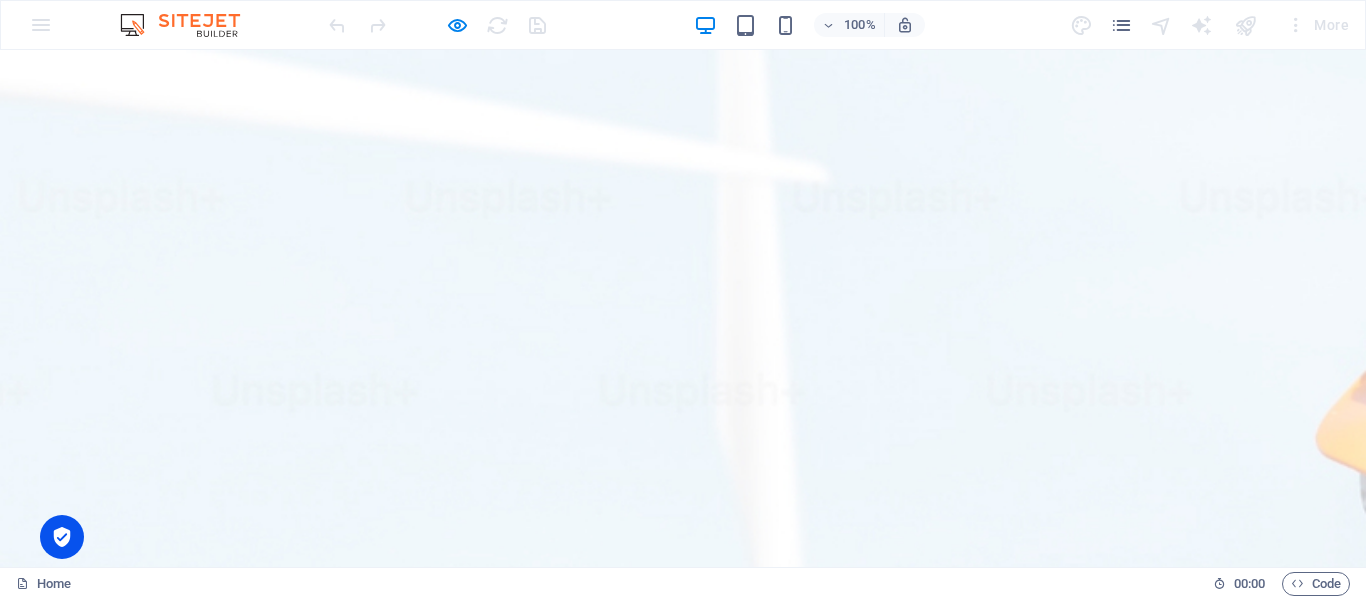 click on "Contacto" at bounding box center [1049, 2334] 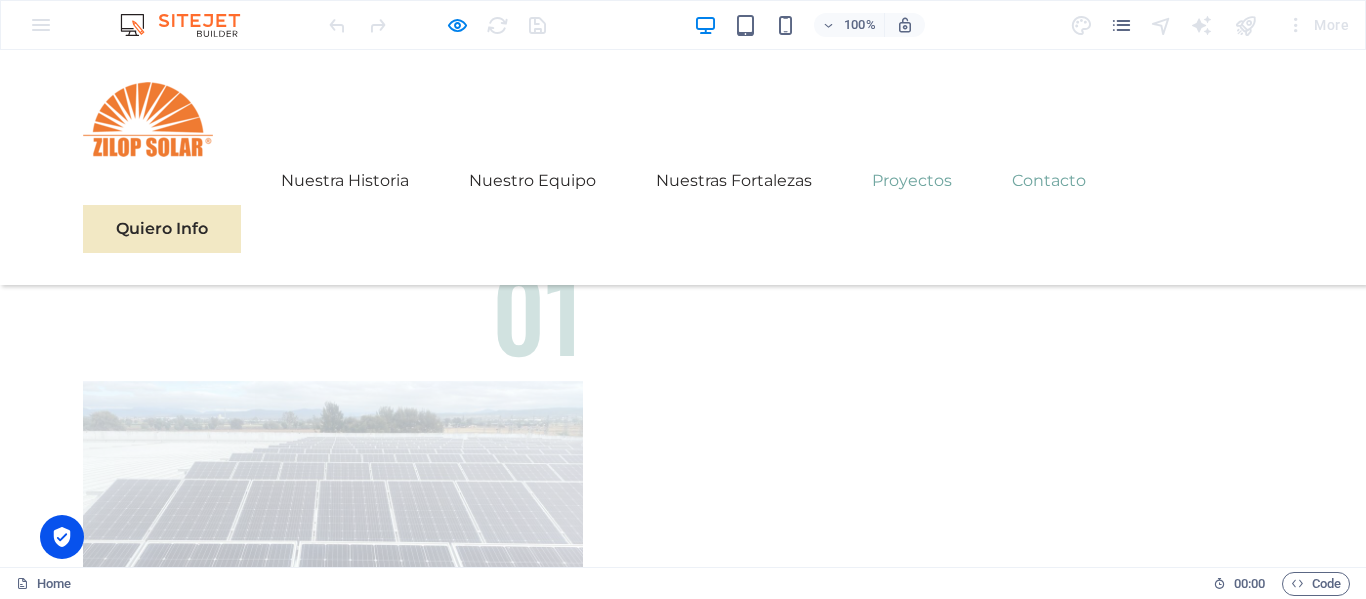 scroll, scrollTop: 11638, scrollLeft: 0, axis: vertical 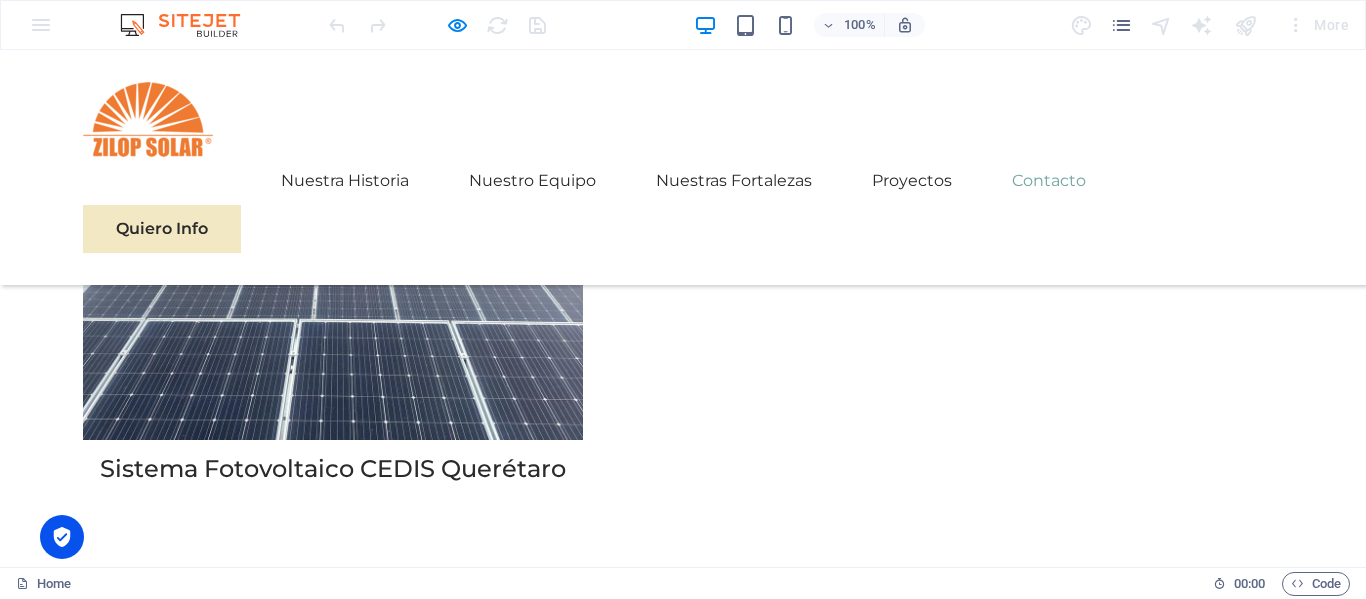 click at bounding box center [148, 119] 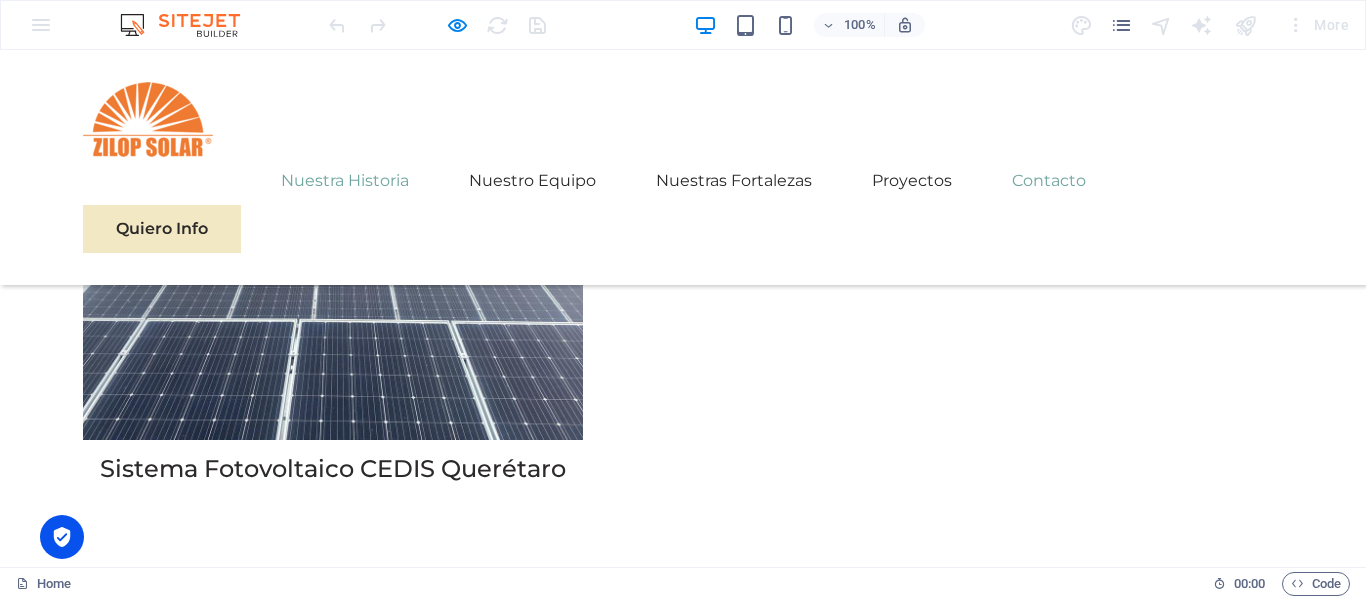 click on "Nuestra Historia" at bounding box center (345, 181) 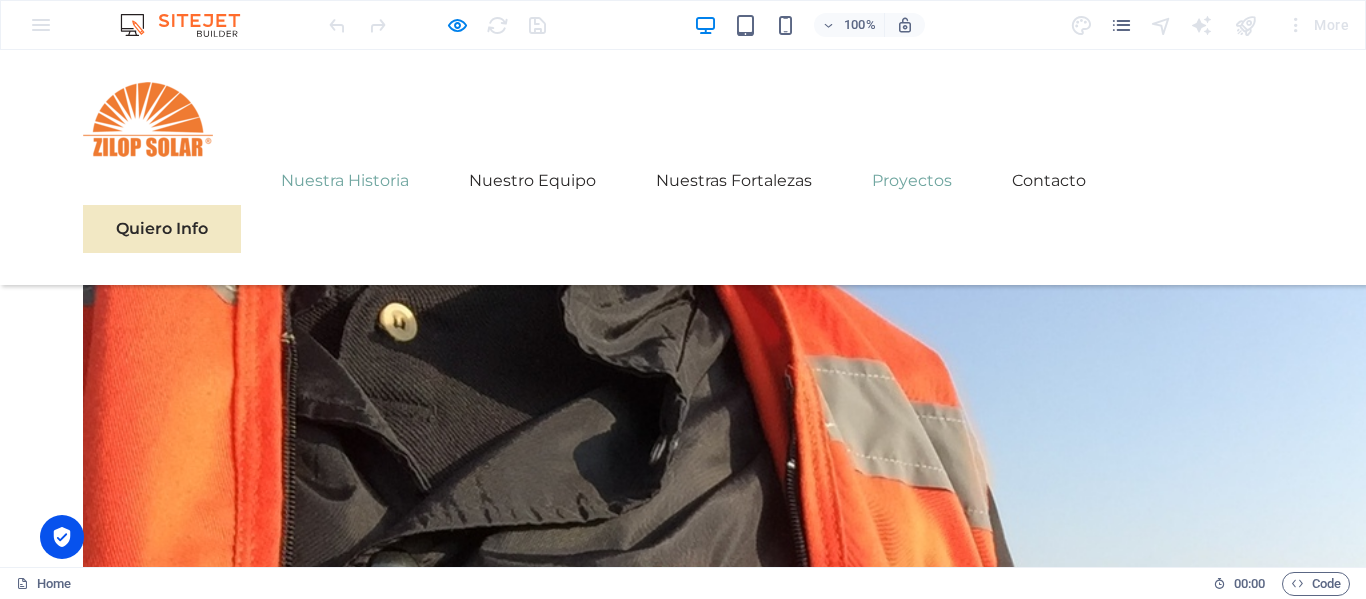 scroll, scrollTop: 2014, scrollLeft: 0, axis: vertical 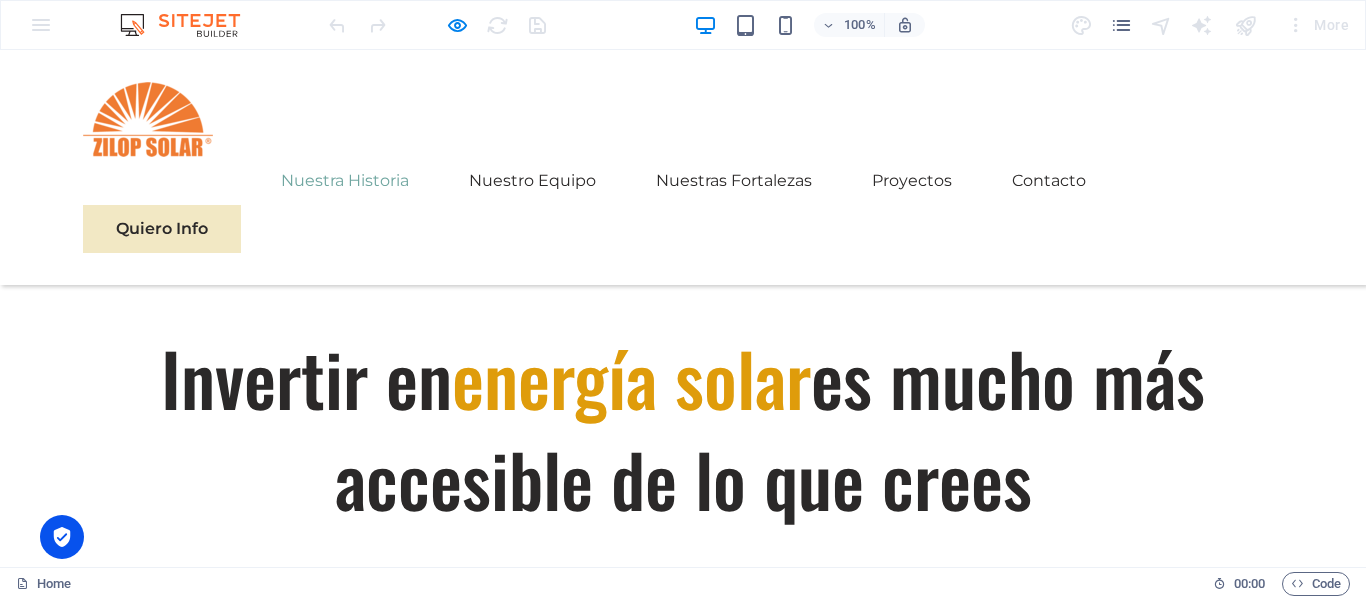 click at bounding box center [148, 119] 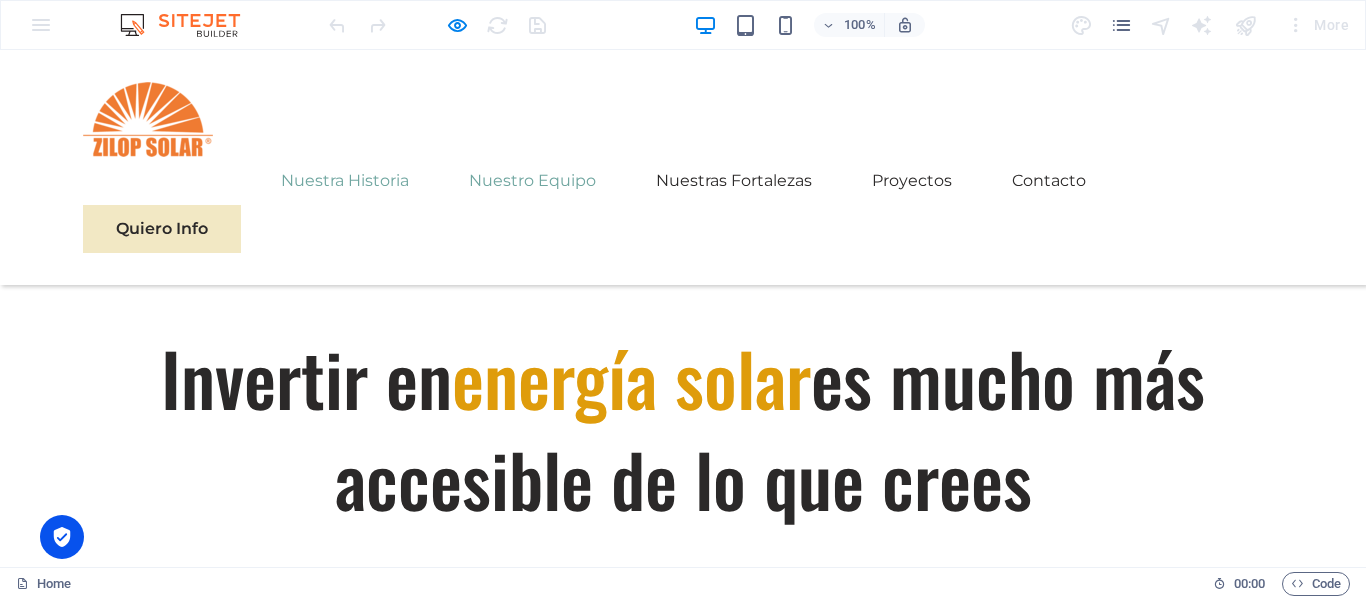 click on "Nuestro Equipo" at bounding box center (532, 181) 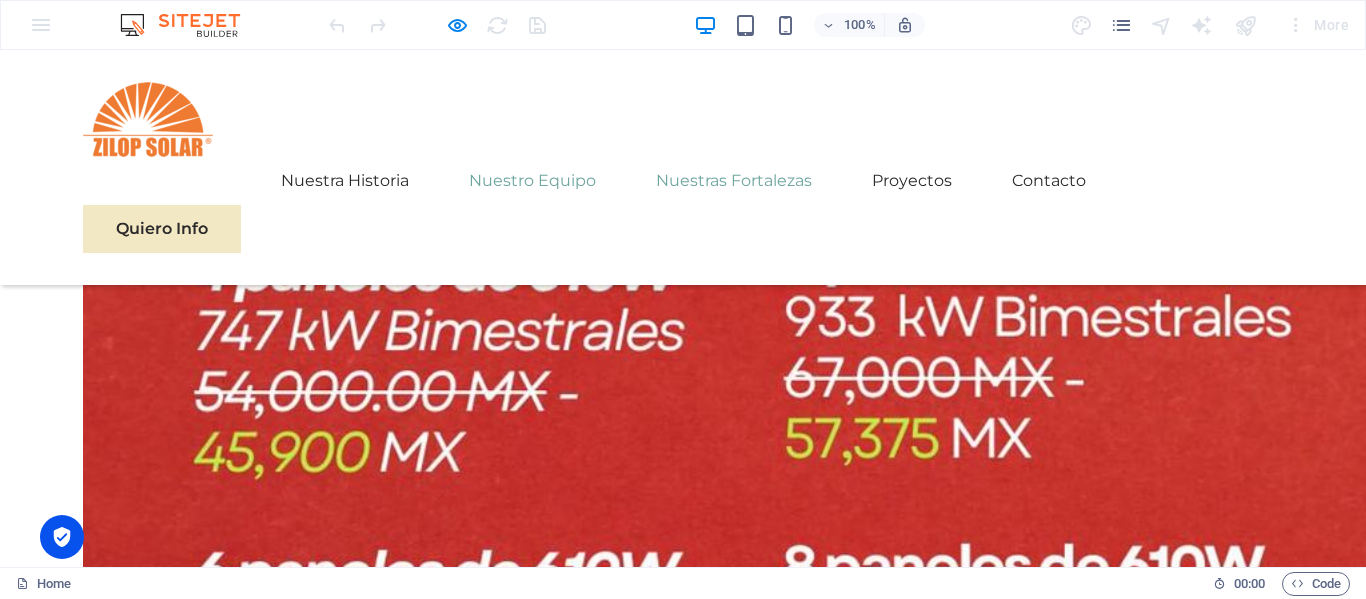 click on "Nuestras Fortalezas" at bounding box center [734, 181] 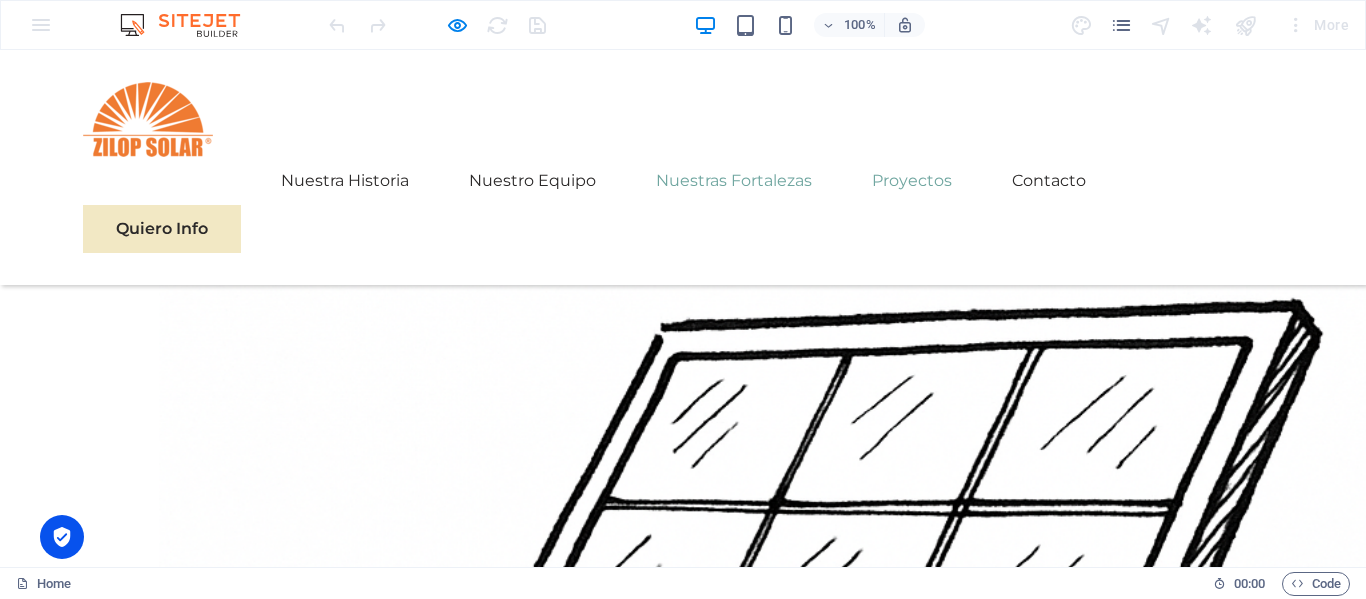 click on "Proyectos" at bounding box center [912, 181] 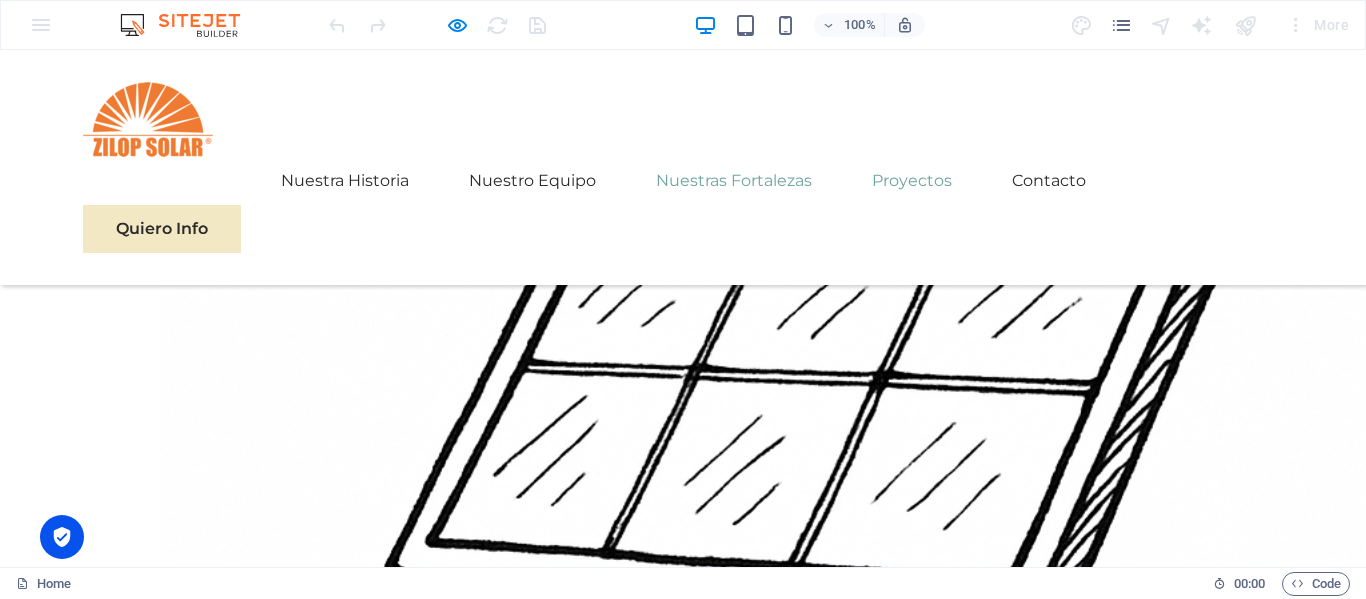 scroll, scrollTop: 5534, scrollLeft: 0, axis: vertical 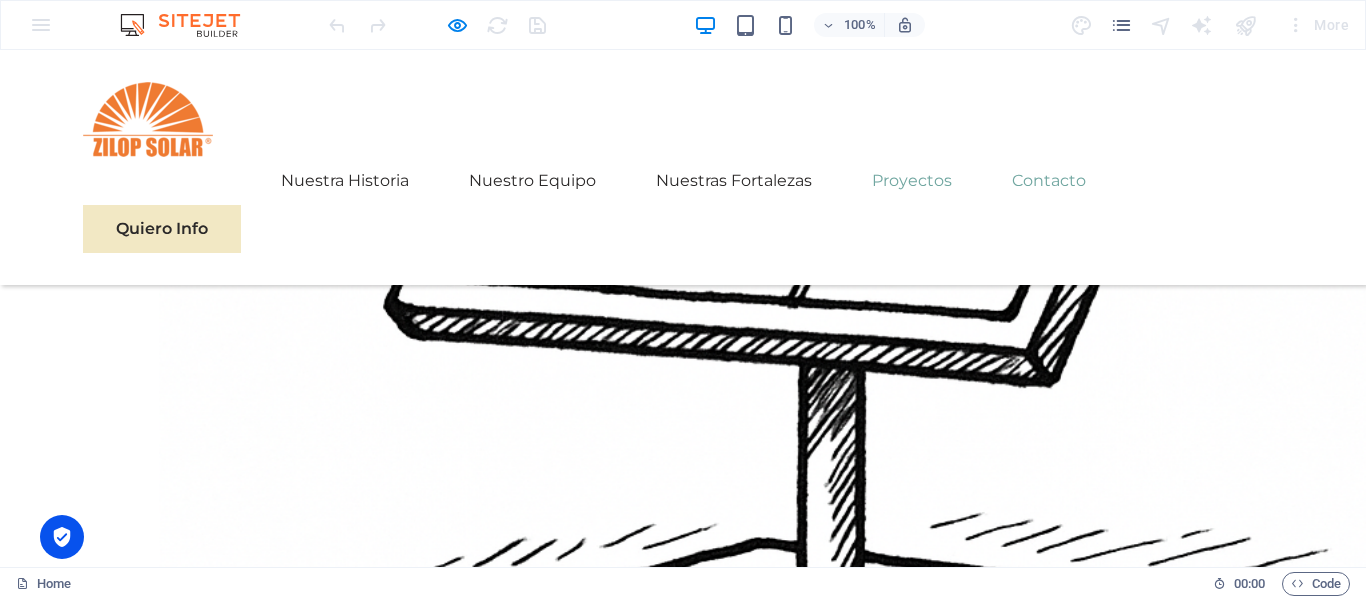 click on "Contacto" at bounding box center [1049, 181] 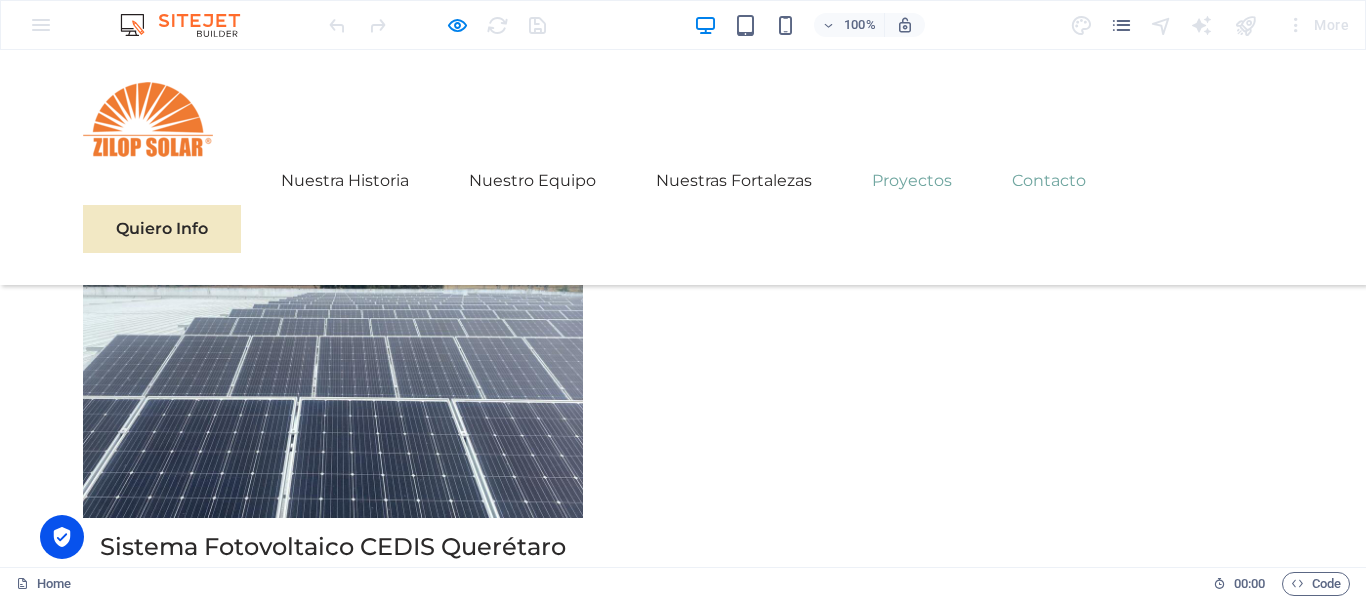 scroll, scrollTop: 11638, scrollLeft: 0, axis: vertical 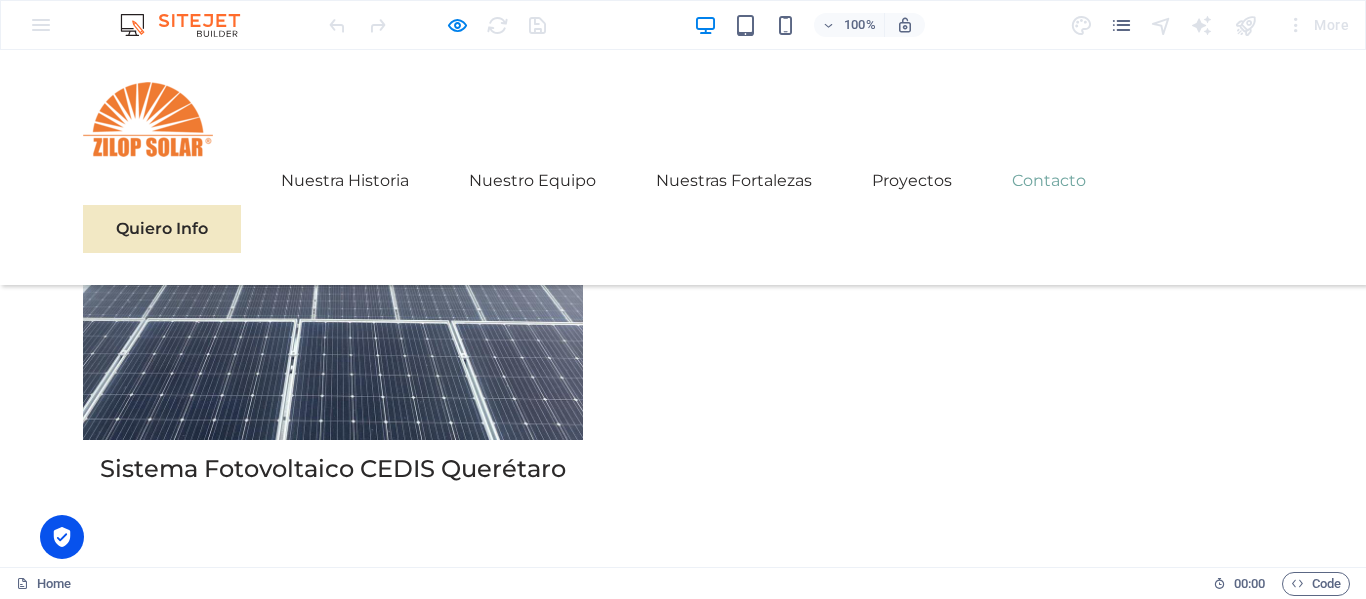 click at bounding box center [148, 119] 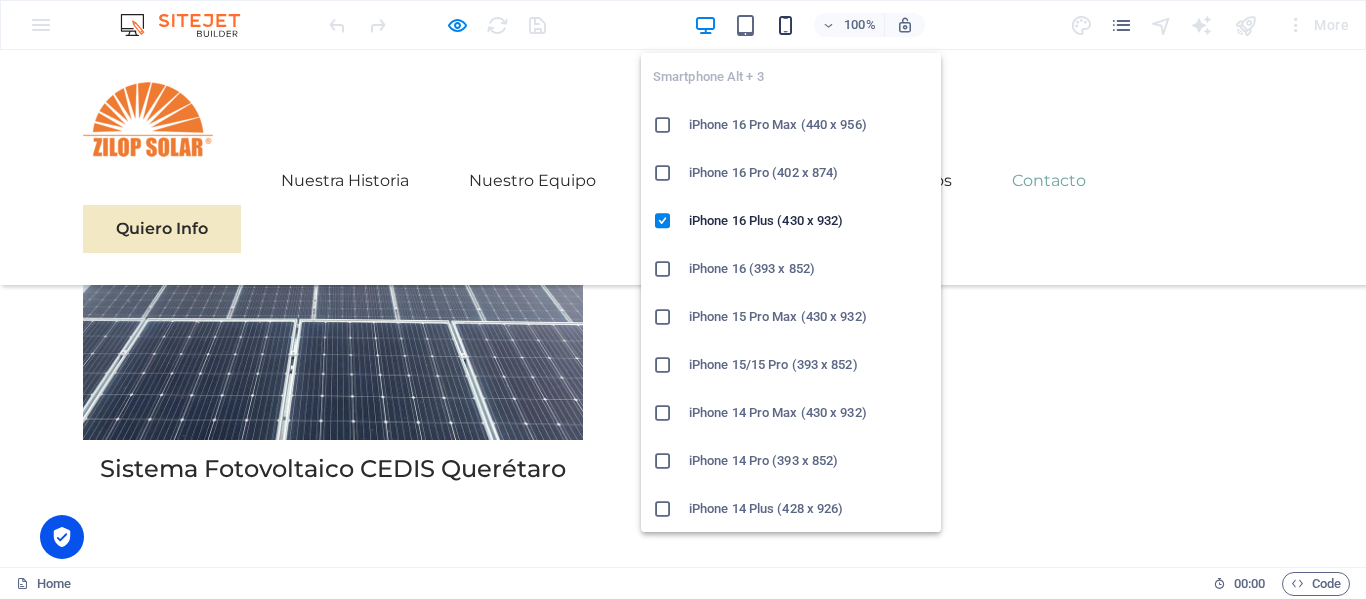 click at bounding box center [785, 25] 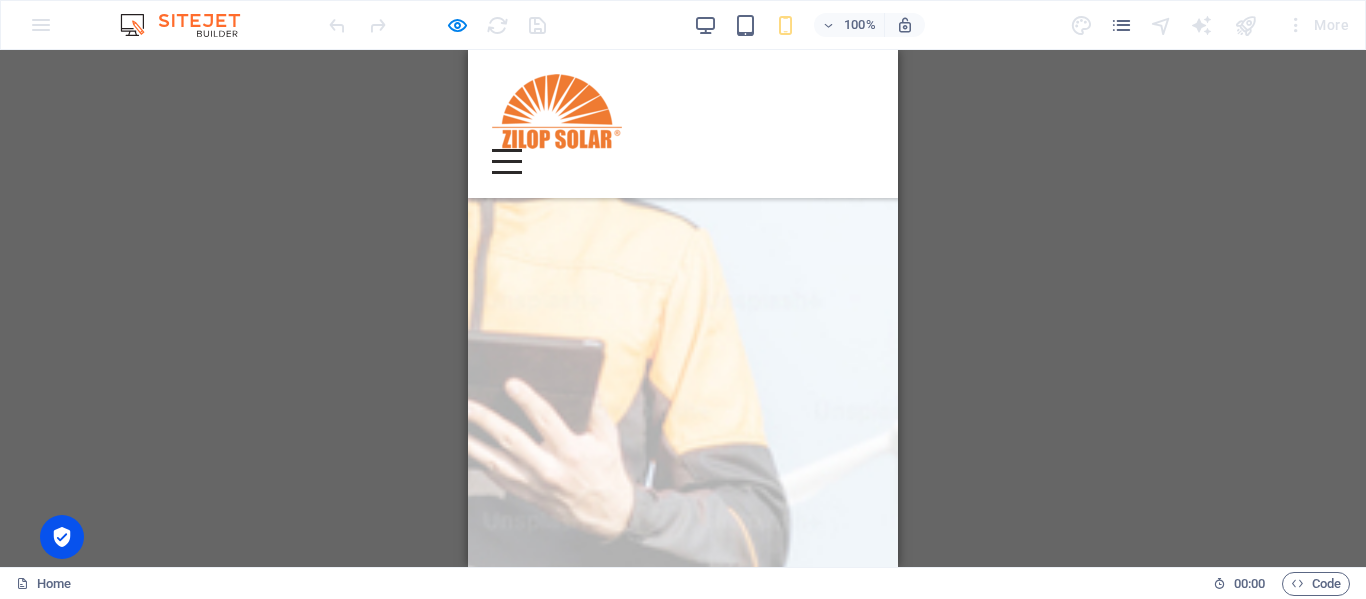 scroll, scrollTop: 276, scrollLeft: 0, axis: vertical 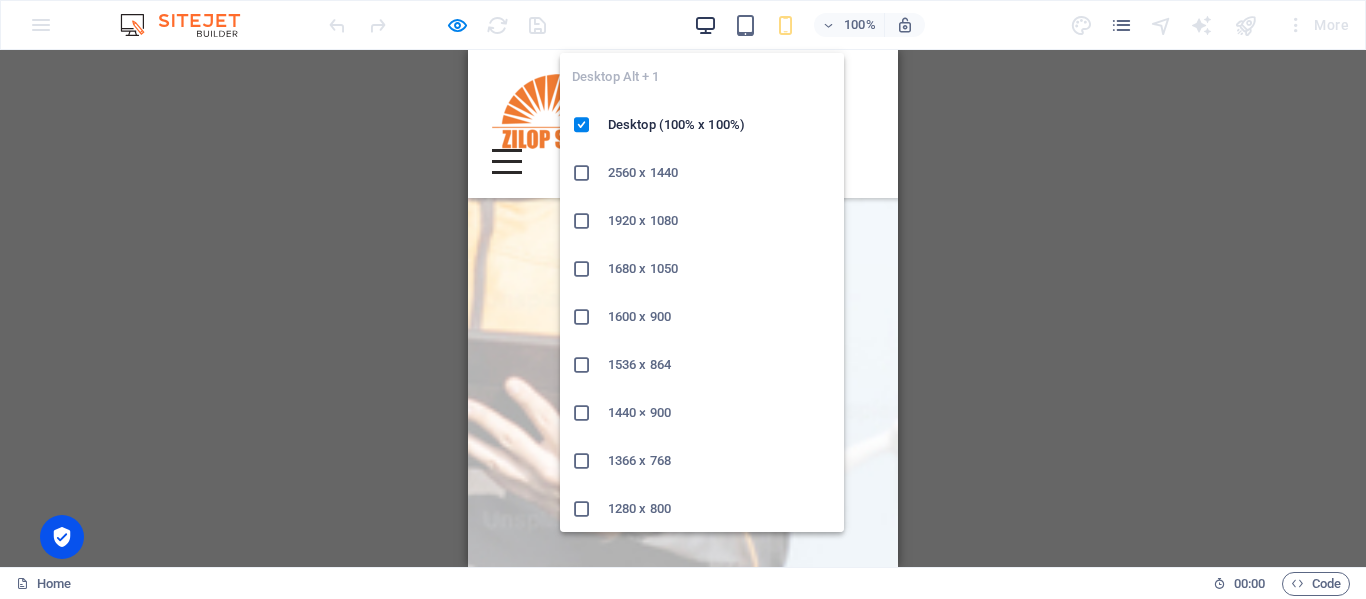 click at bounding box center [705, 25] 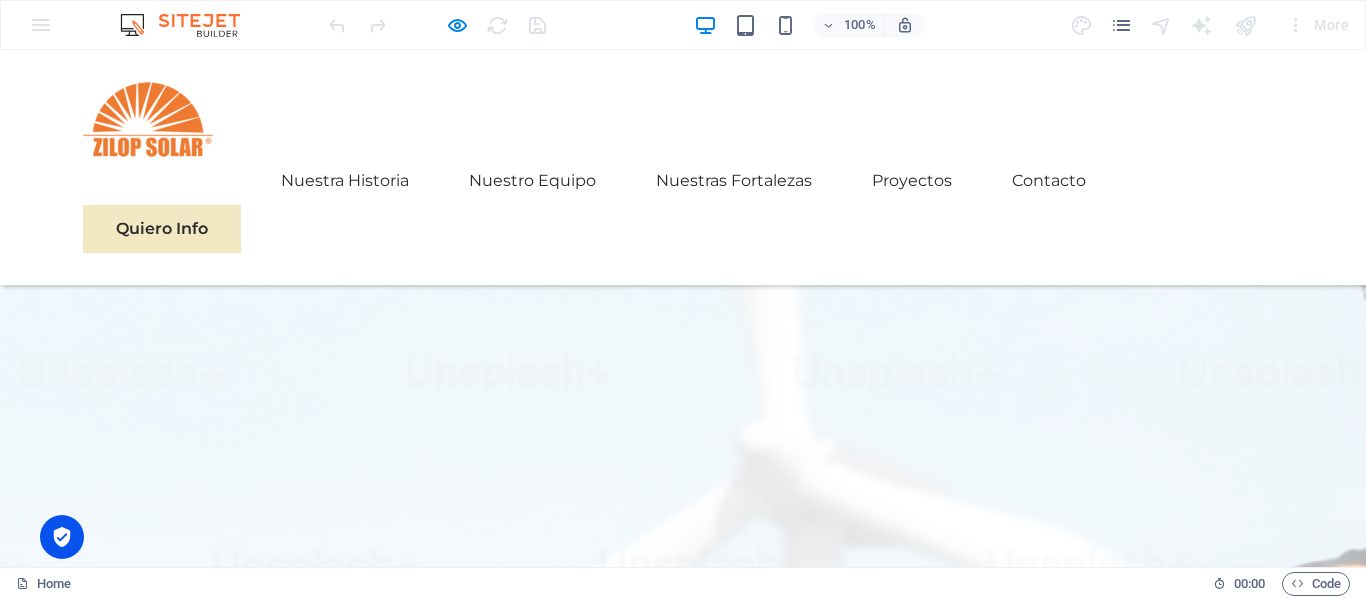 scroll, scrollTop: 0, scrollLeft: 0, axis: both 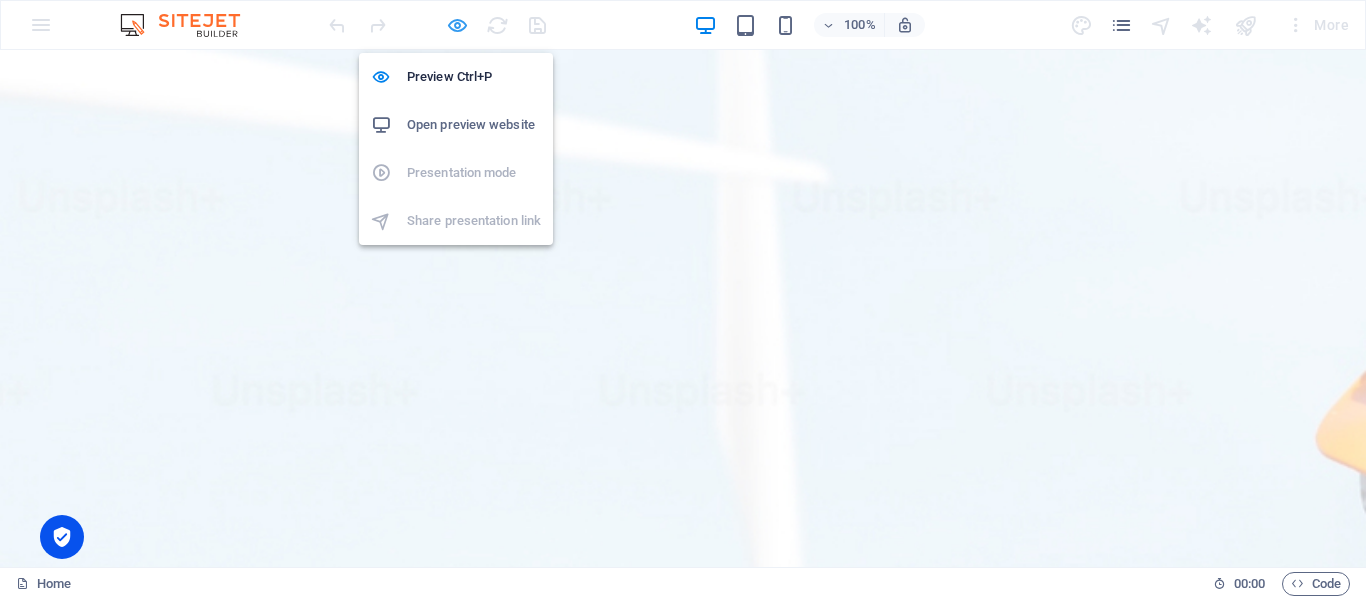 click at bounding box center (457, 25) 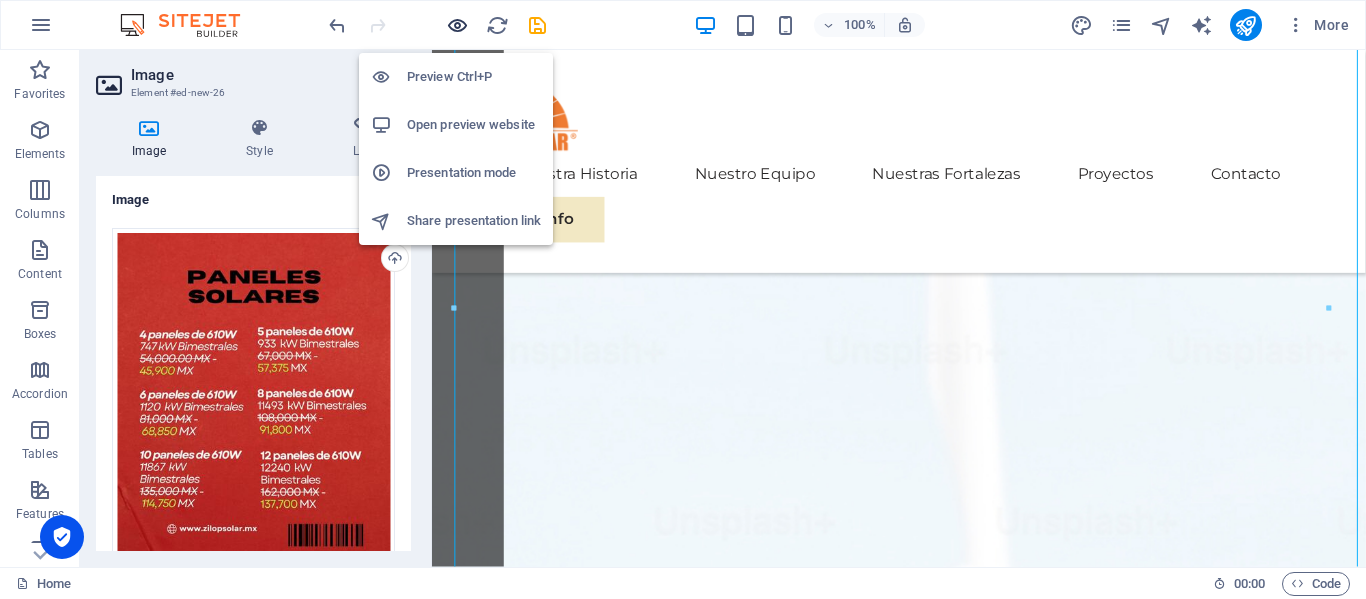 scroll, scrollTop: 996, scrollLeft: 0, axis: vertical 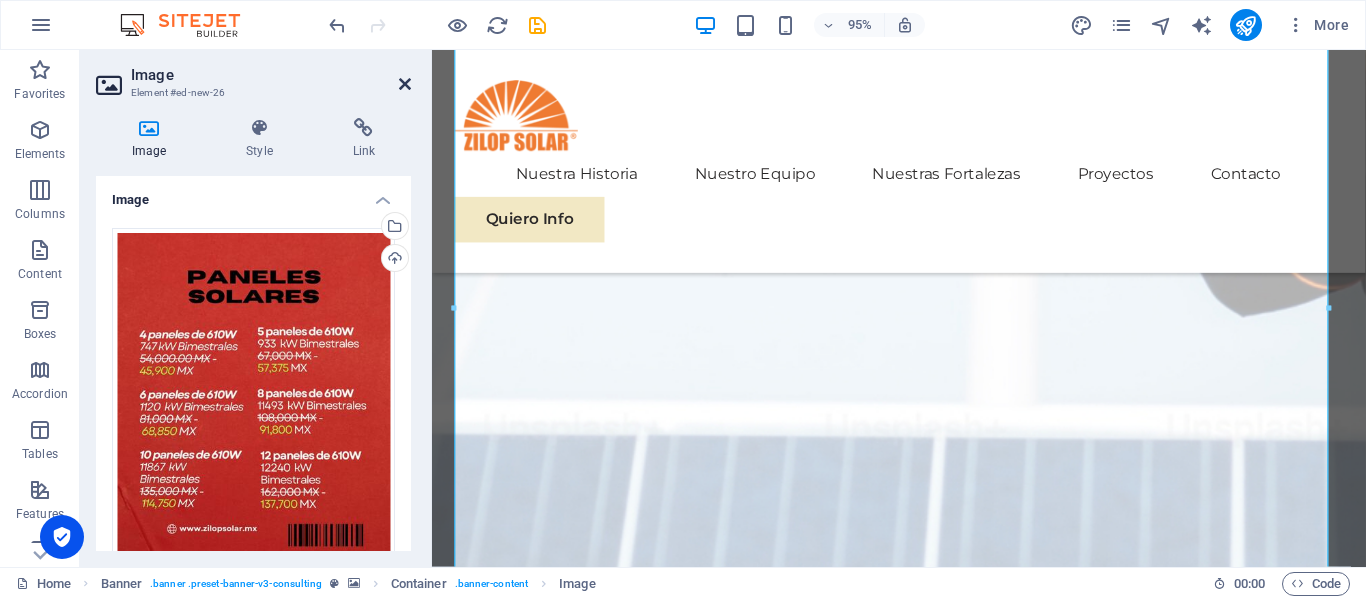 click at bounding box center (405, 84) 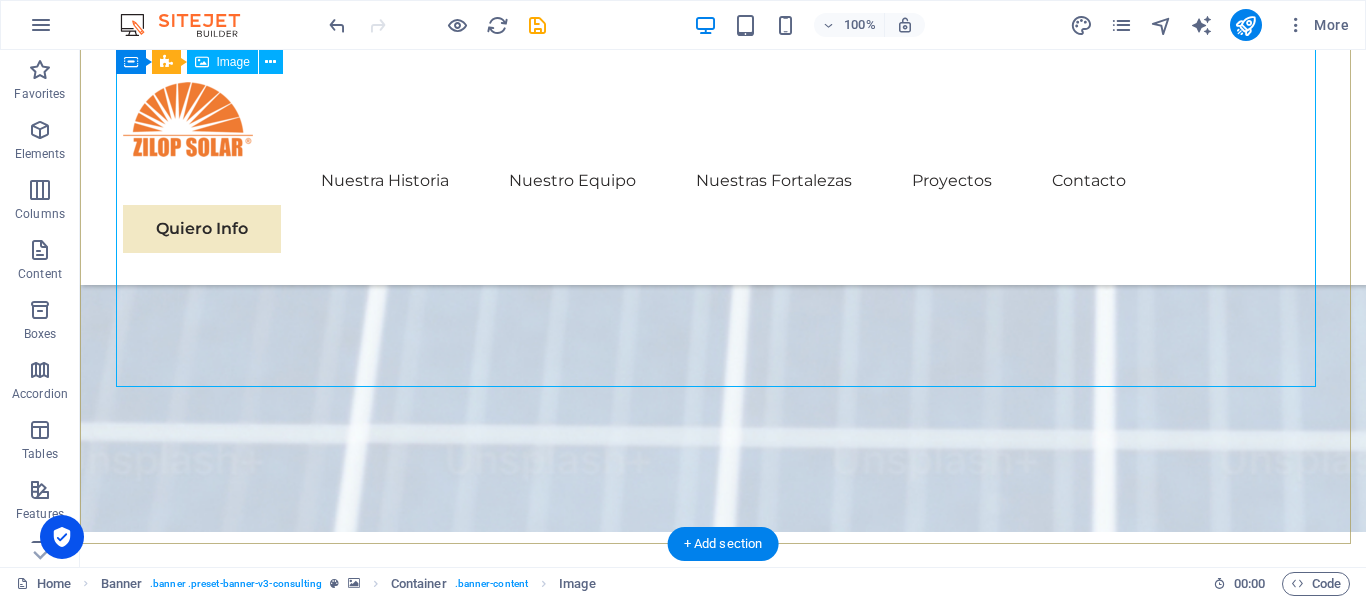 scroll, scrollTop: 1672, scrollLeft: 0, axis: vertical 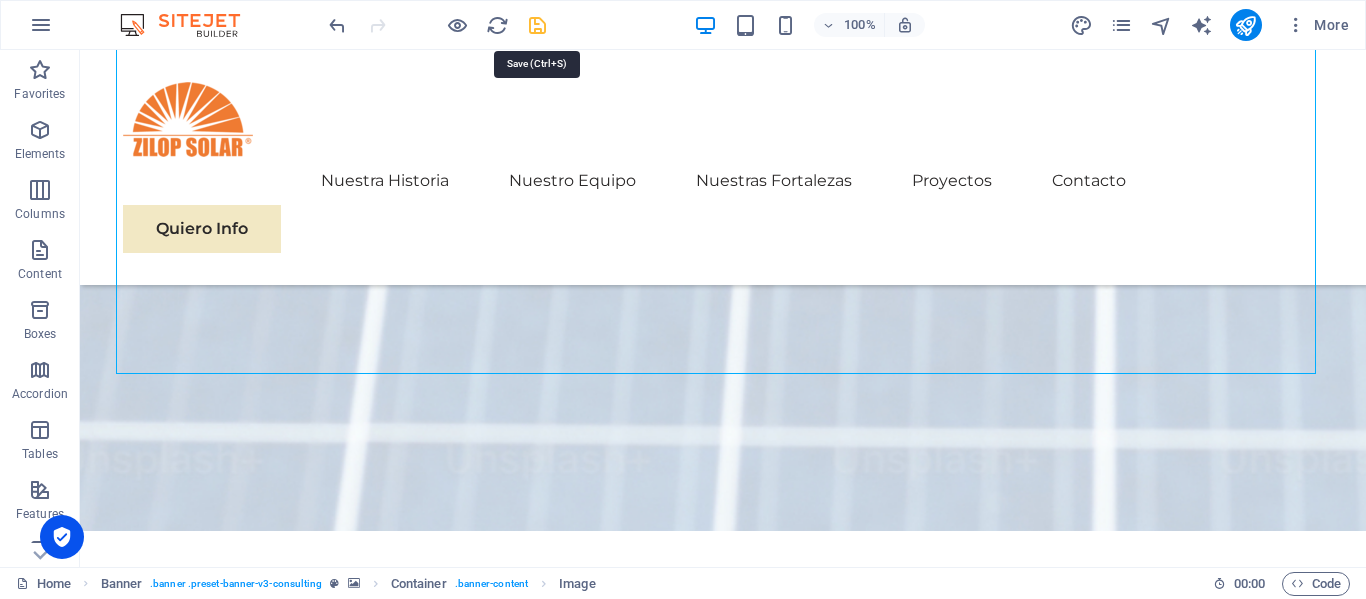 click at bounding box center [537, 25] 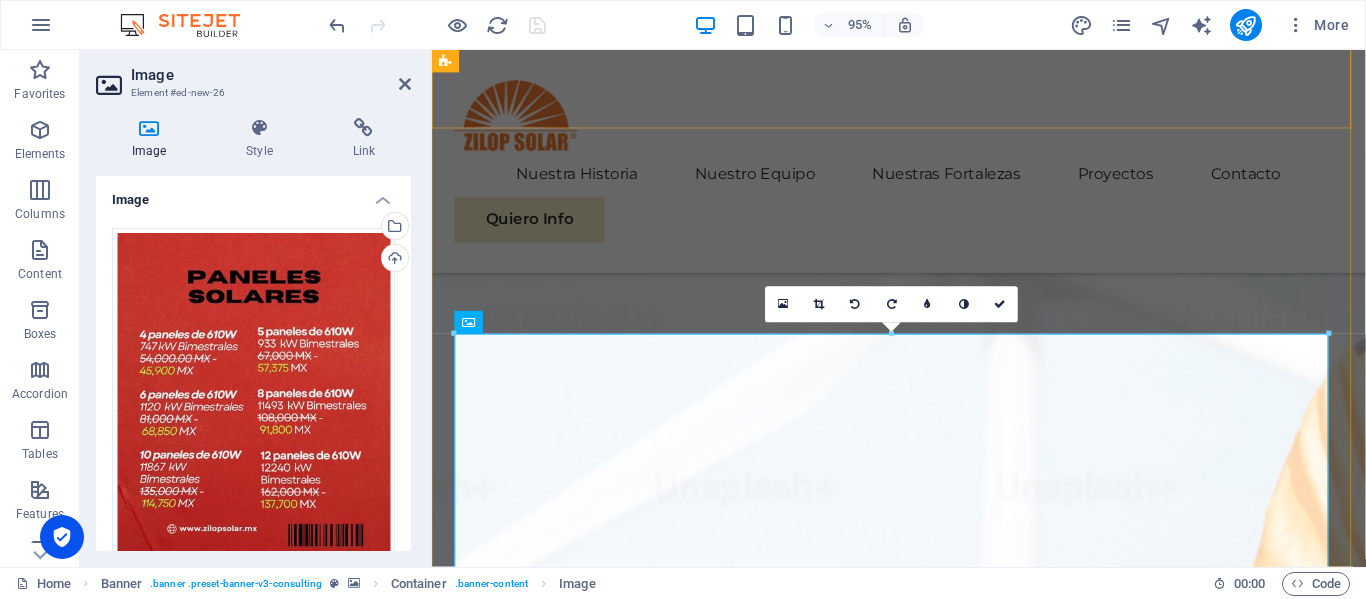 scroll, scrollTop: 393, scrollLeft: 0, axis: vertical 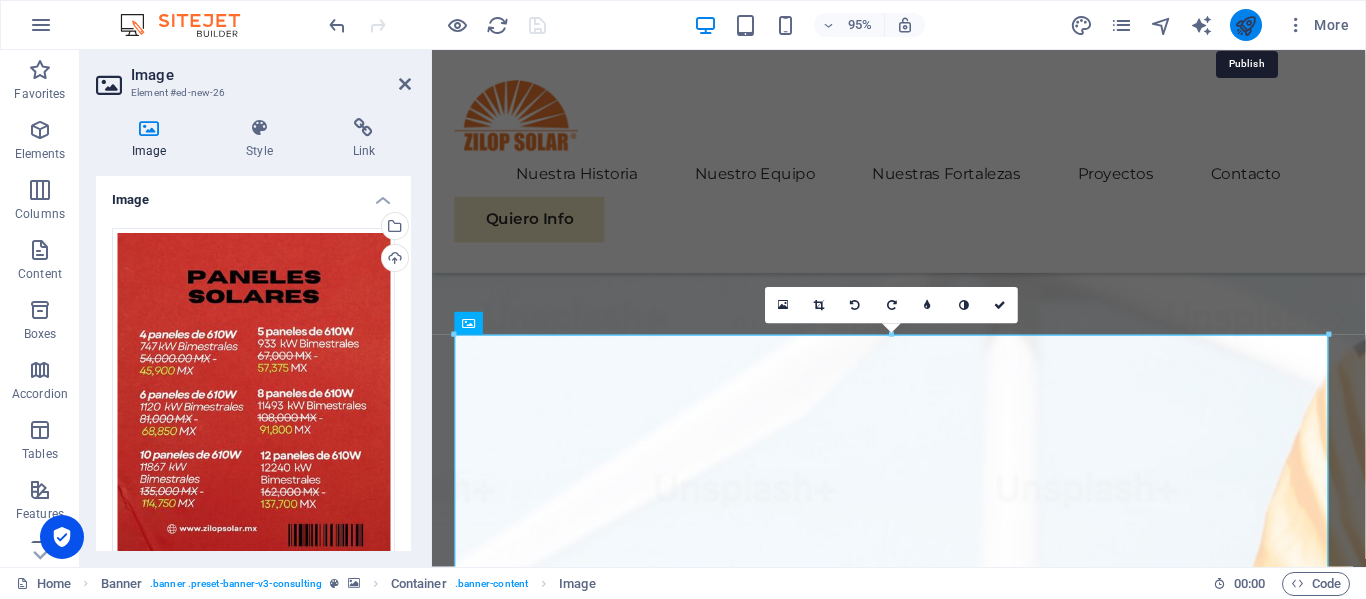 click at bounding box center (1245, 25) 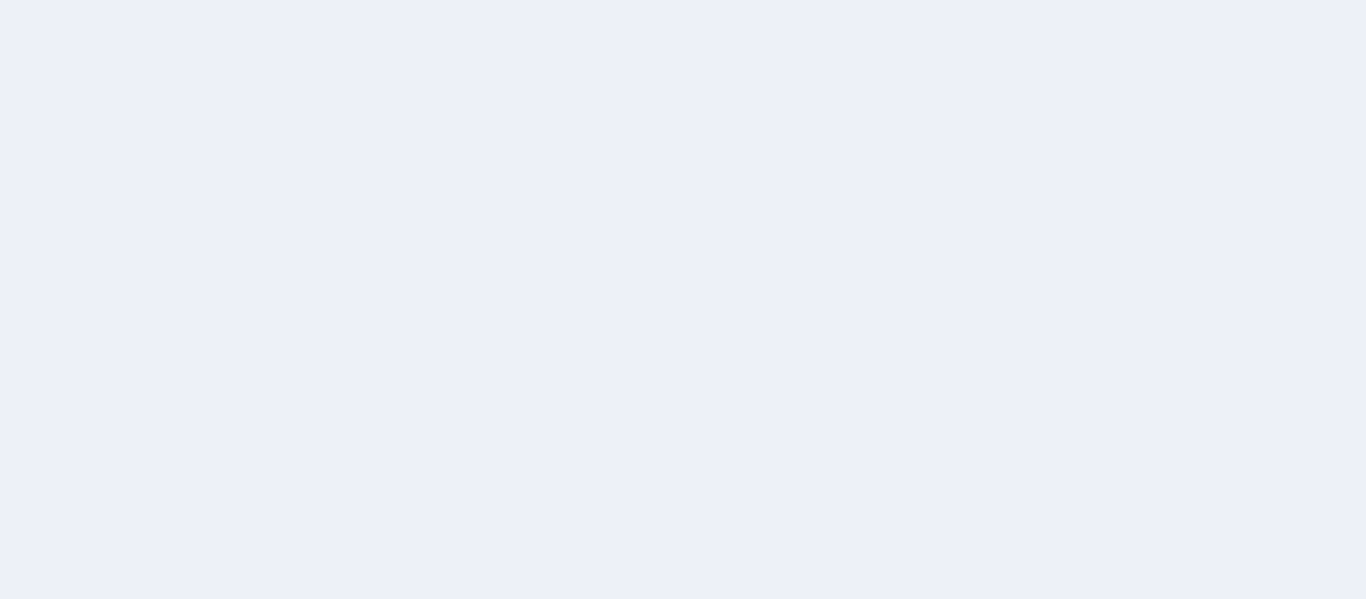 scroll, scrollTop: 0, scrollLeft: 0, axis: both 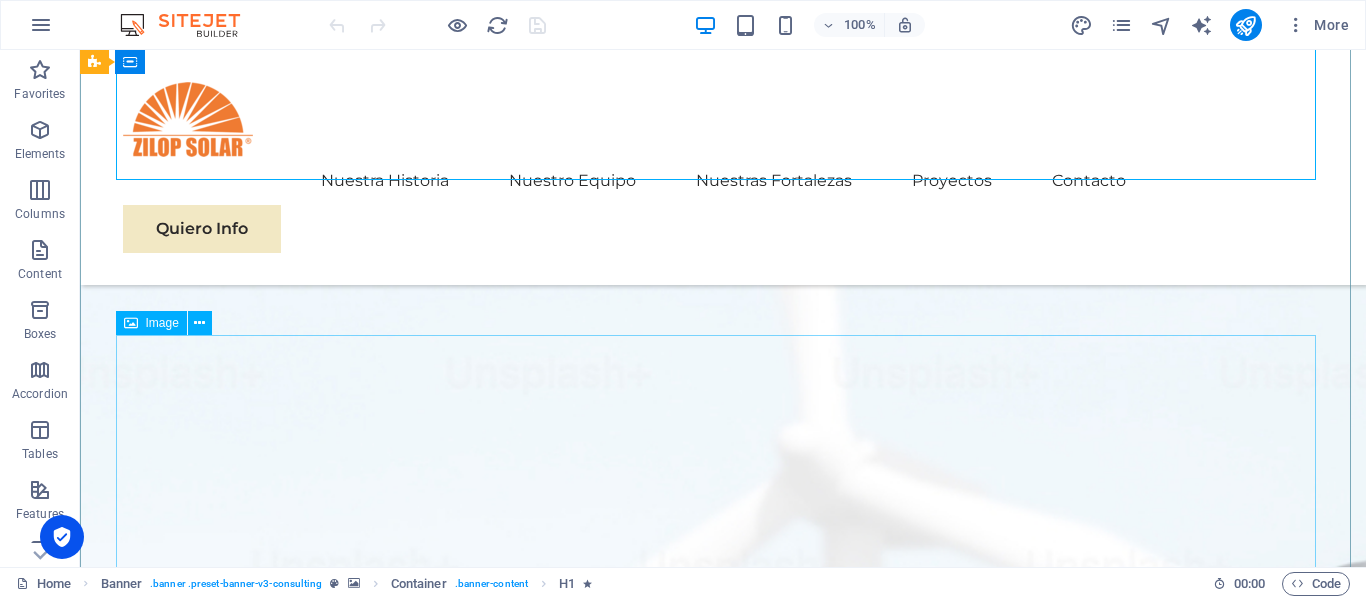 click at bounding box center [723, 3292] 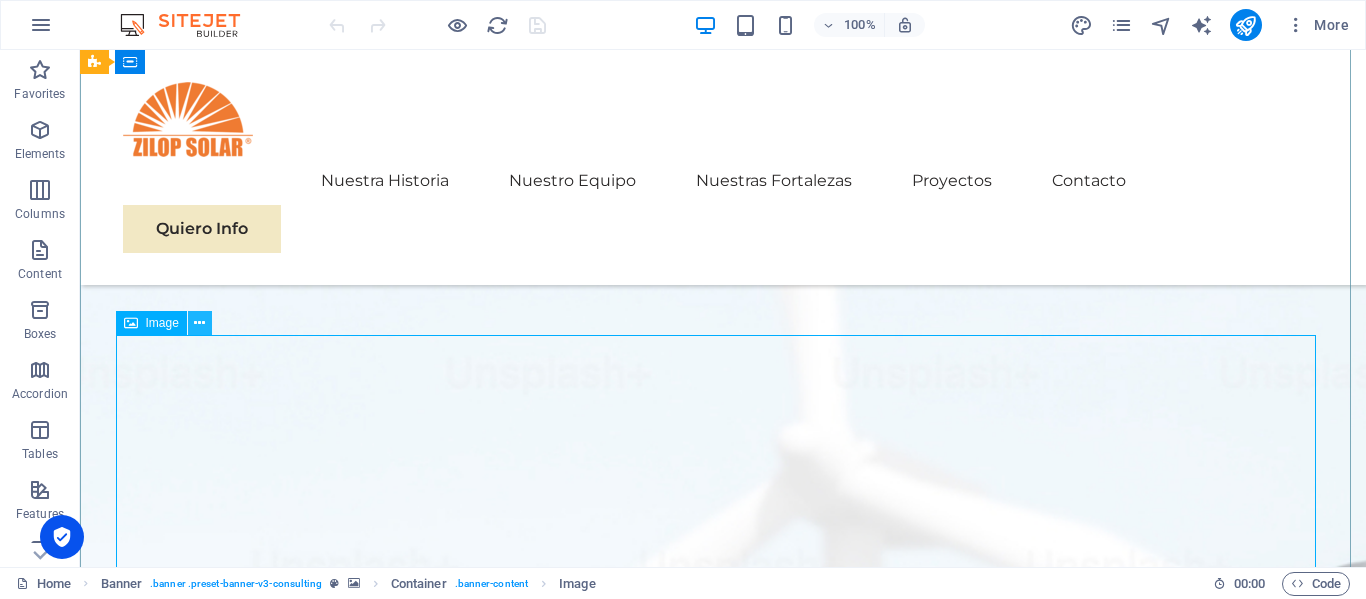 click at bounding box center (199, 323) 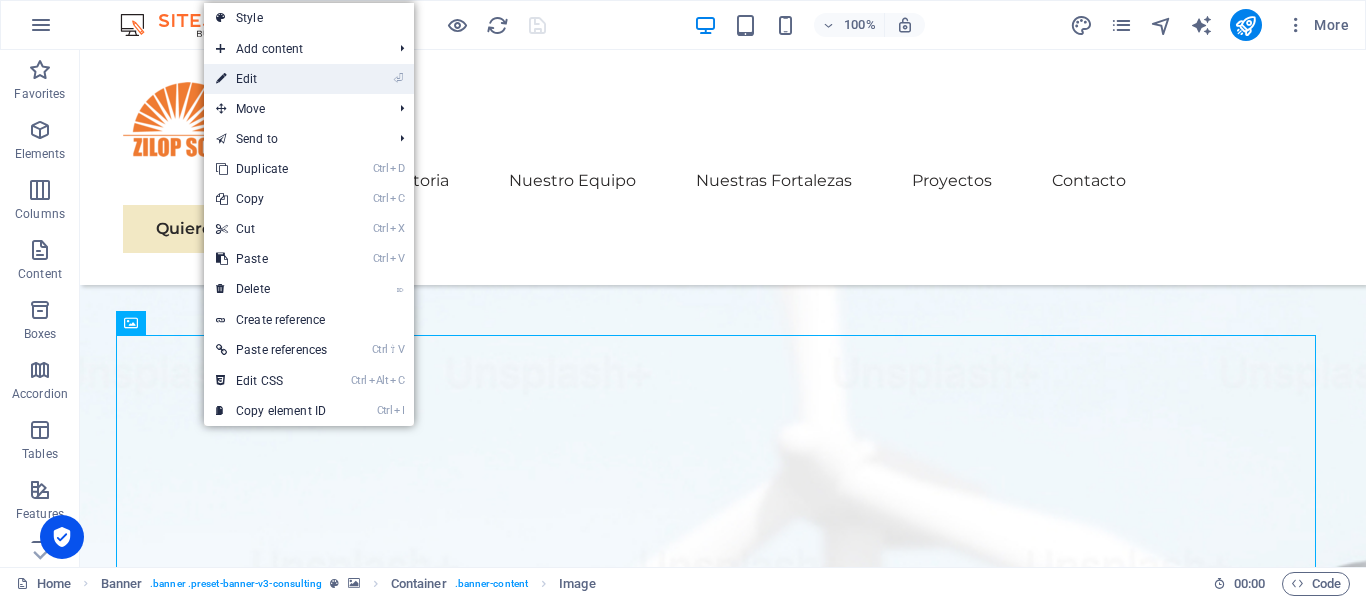 click on "⏎  Edit" at bounding box center [271, 79] 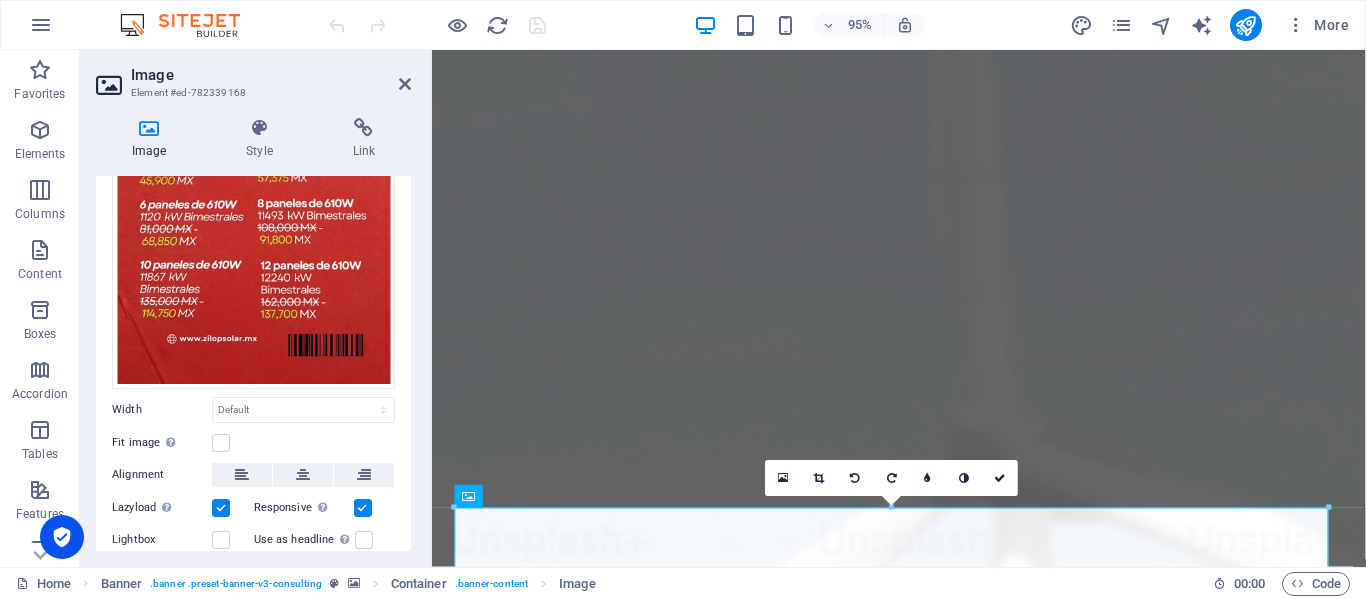 scroll, scrollTop: 189, scrollLeft: 0, axis: vertical 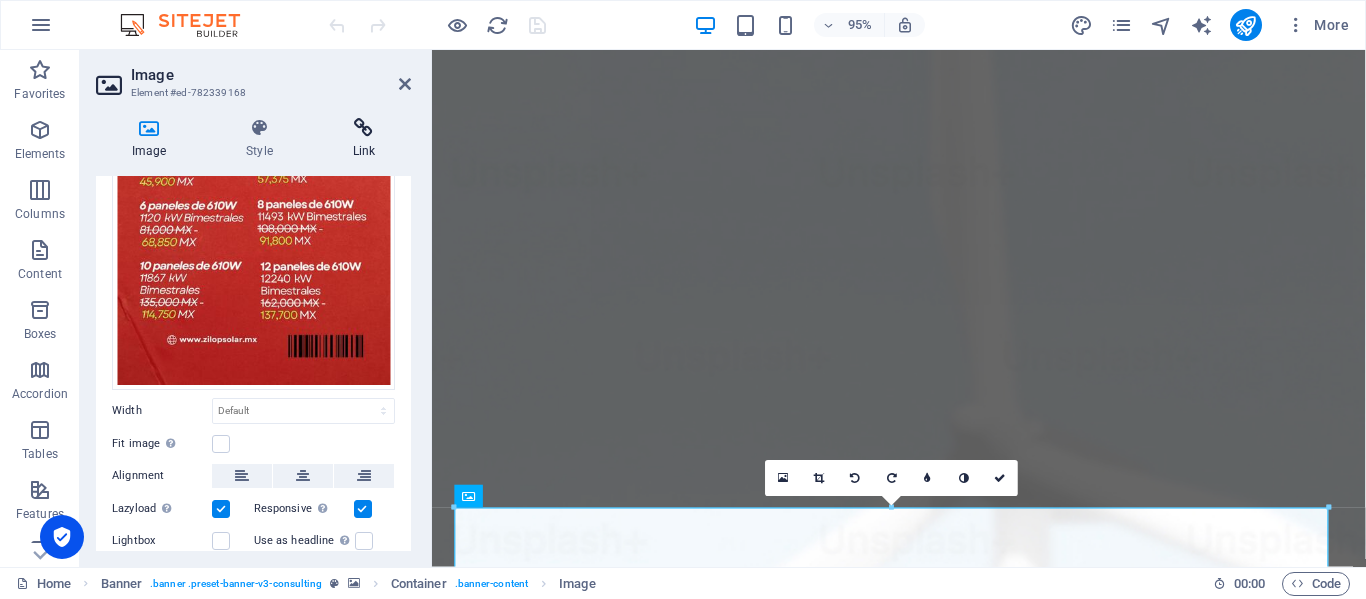 click at bounding box center (364, 128) 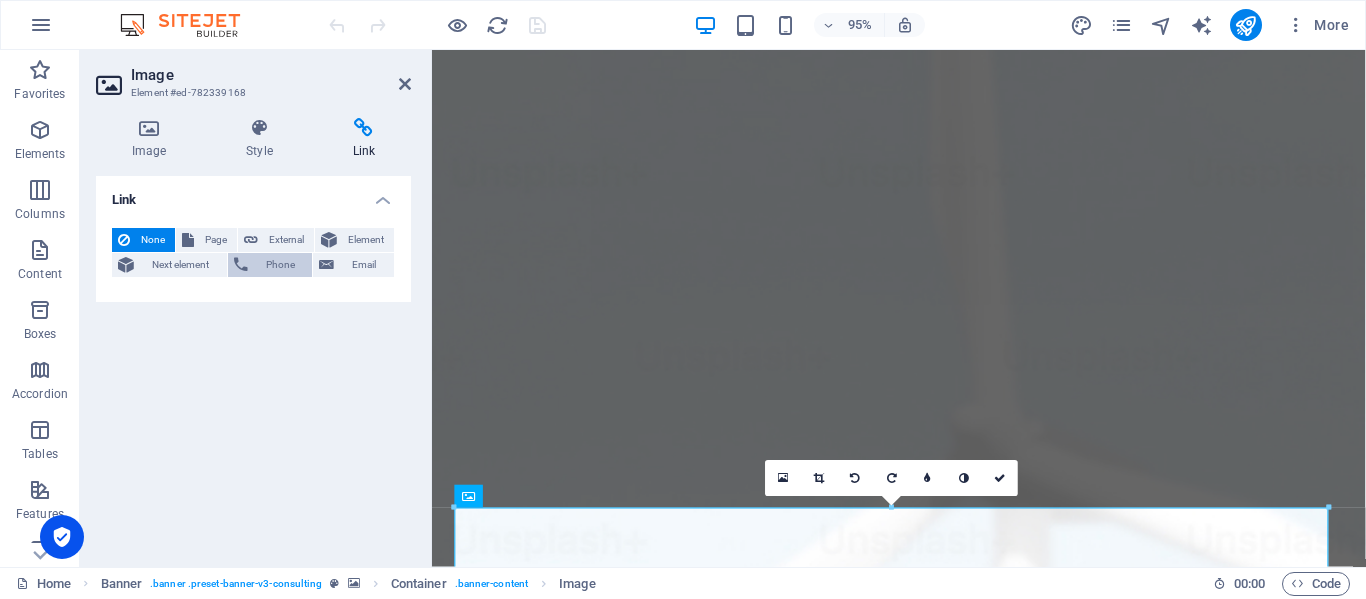 click on "Phone" at bounding box center [280, 265] 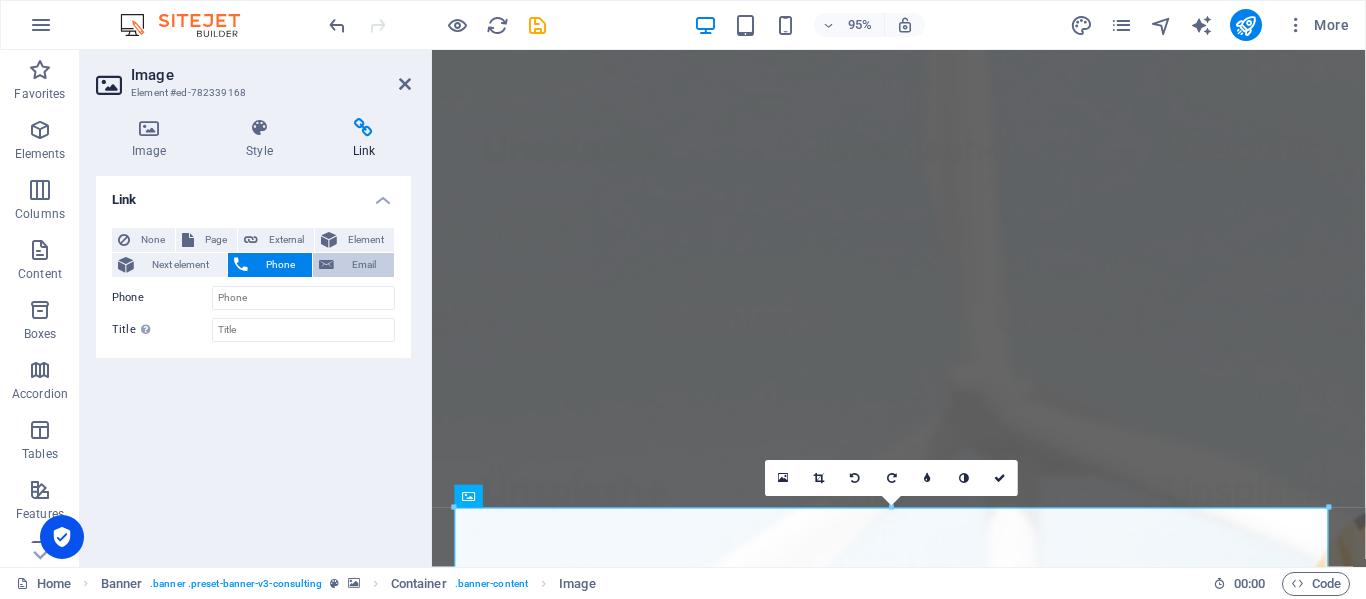 click on "Email" at bounding box center [364, 265] 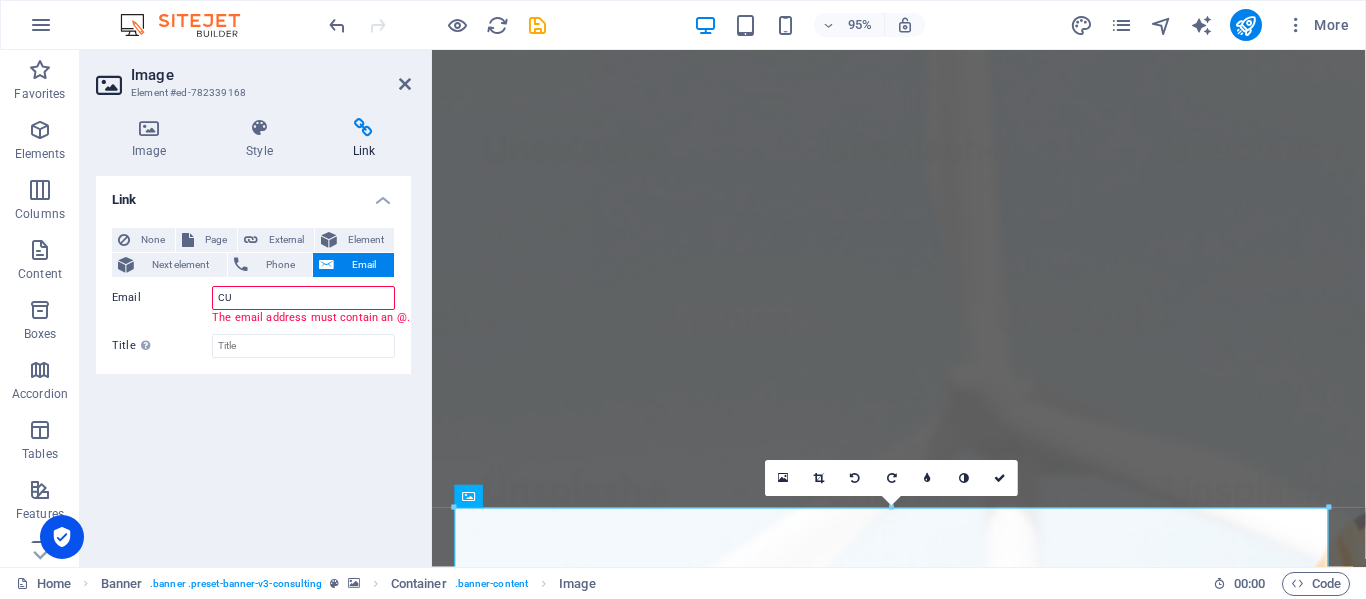 type on "C" 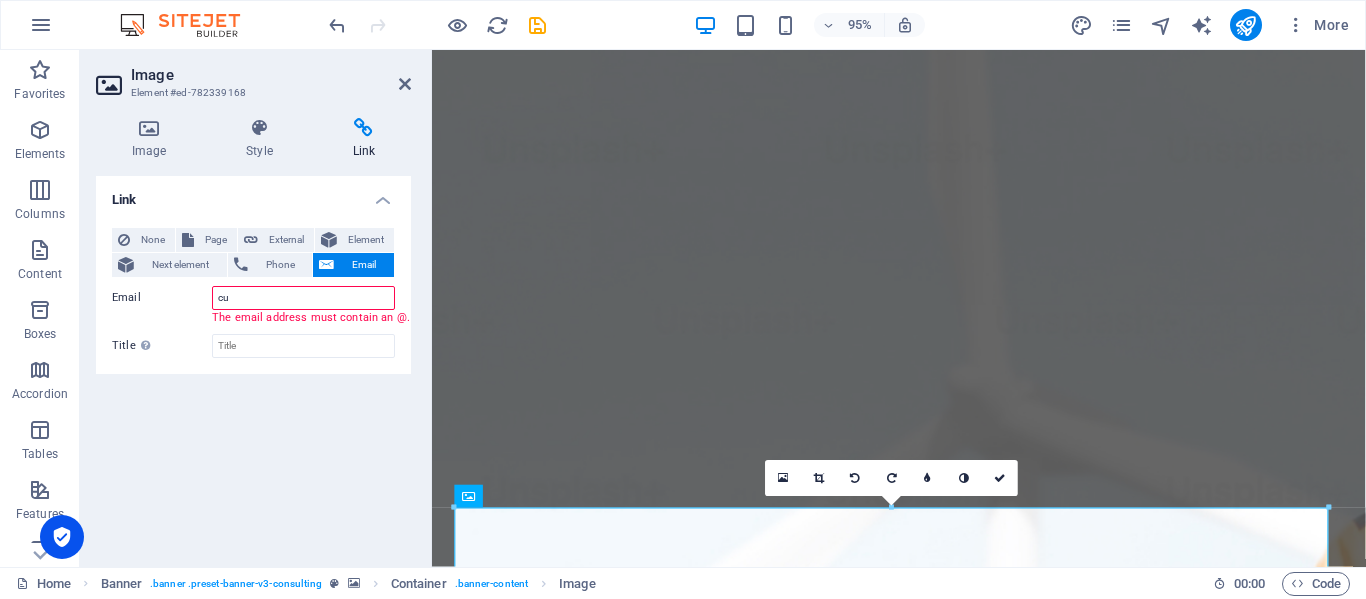 type on "c" 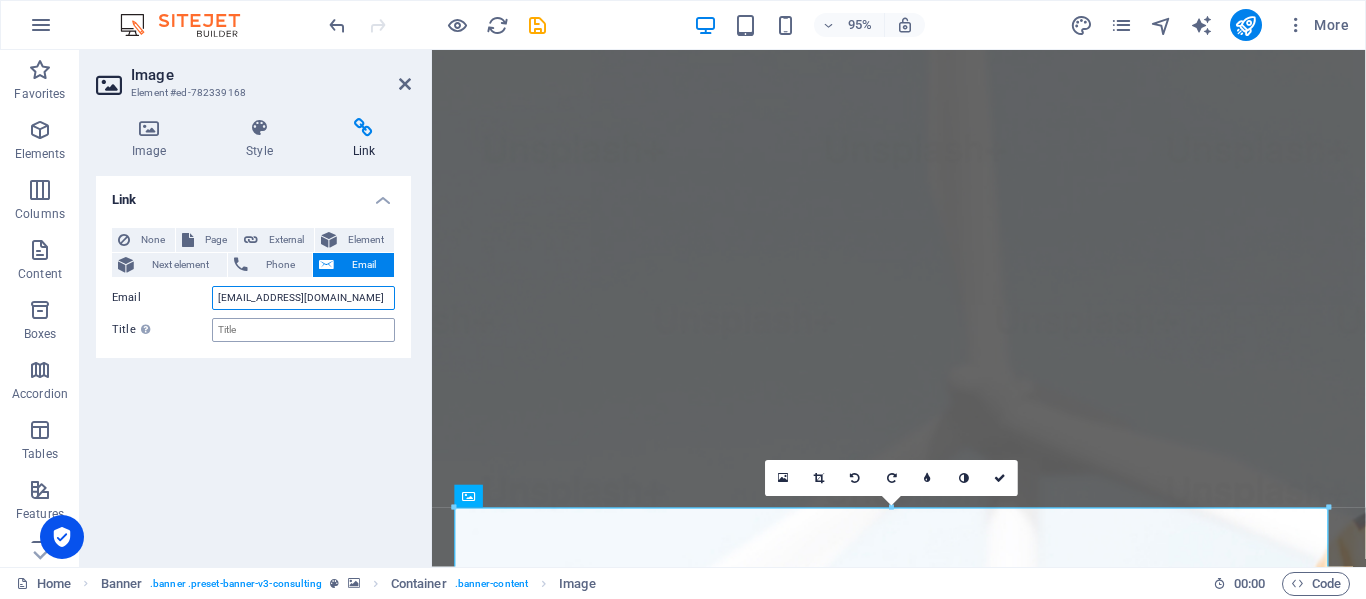 type on "[EMAIL_ADDRESS][DOMAIN_NAME]" 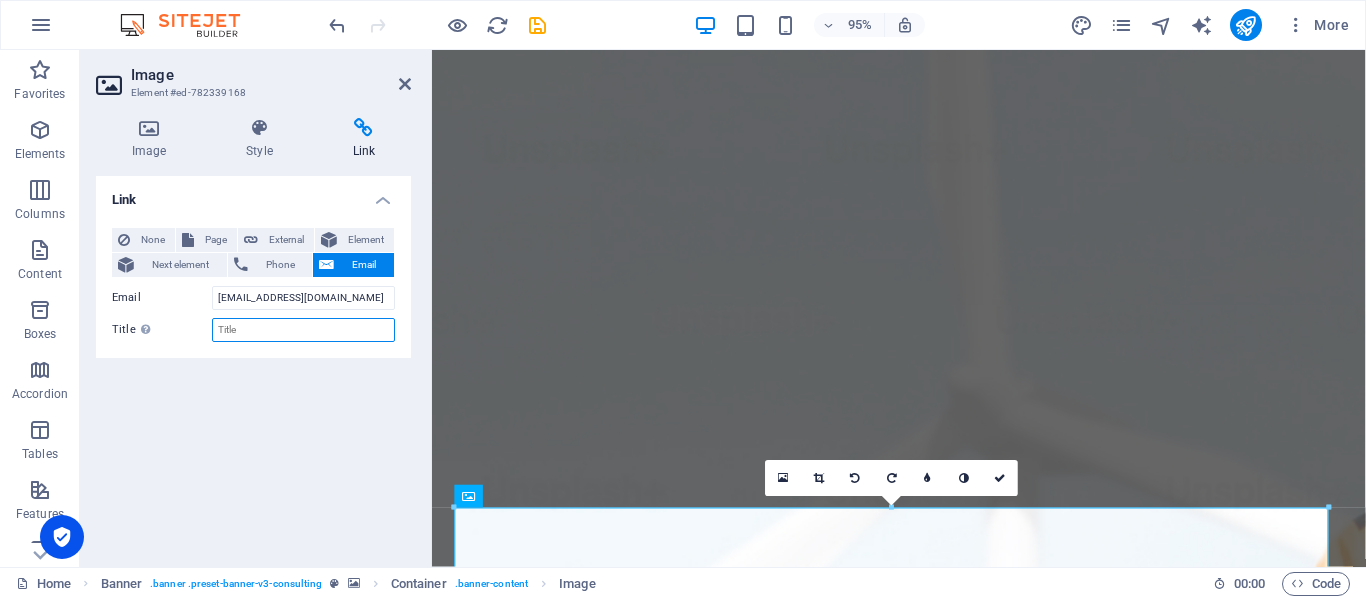 click on "Title Additional link description, should not be the same as the link text. The title is most often shown as a tooltip text when the mouse moves over the element. Leave empty if uncertain." at bounding box center [303, 330] 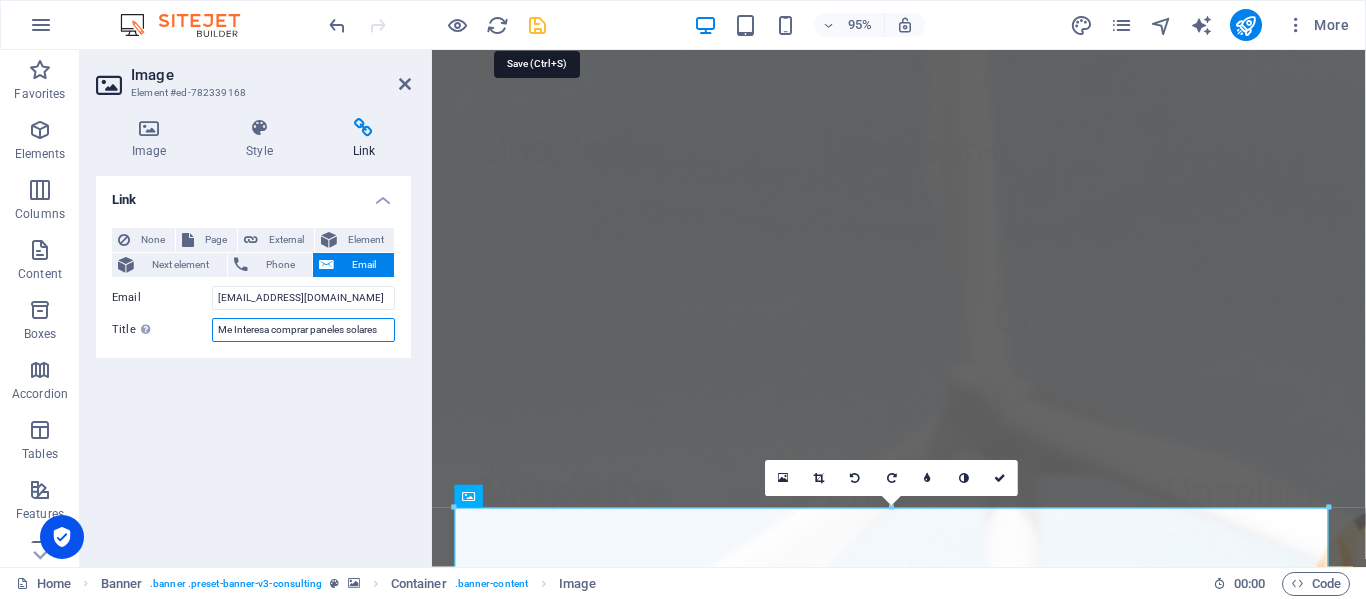 type on "Me Interesa comprar paneles solares" 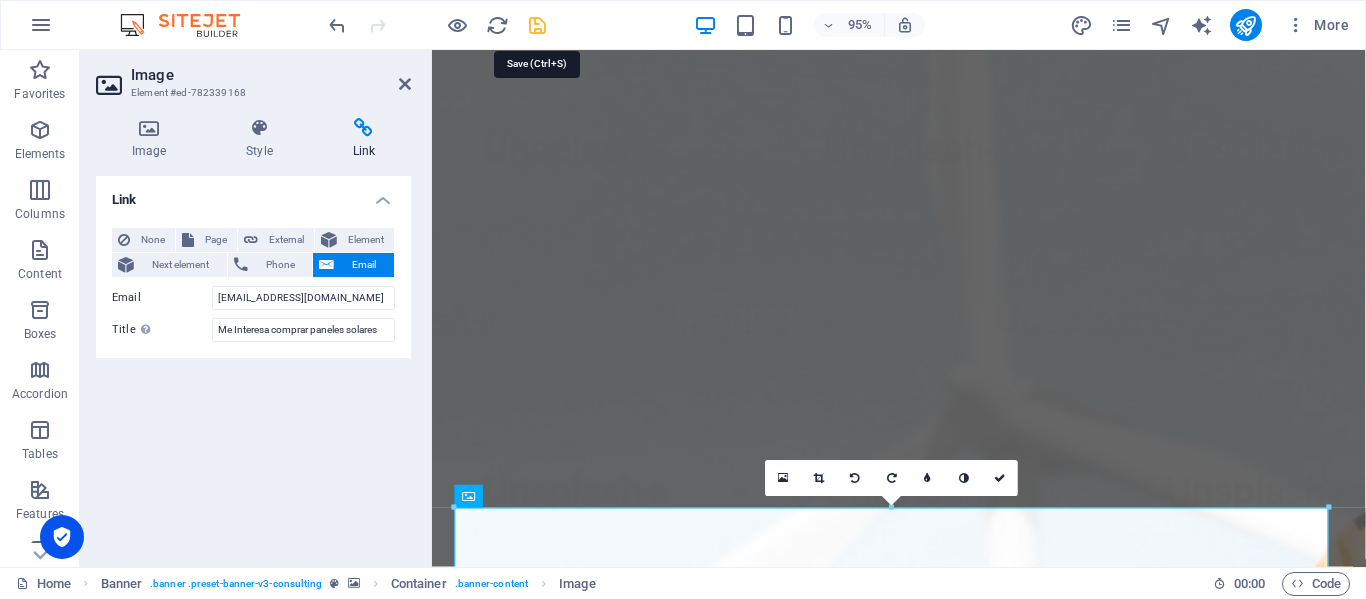 click at bounding box center [537, 25] 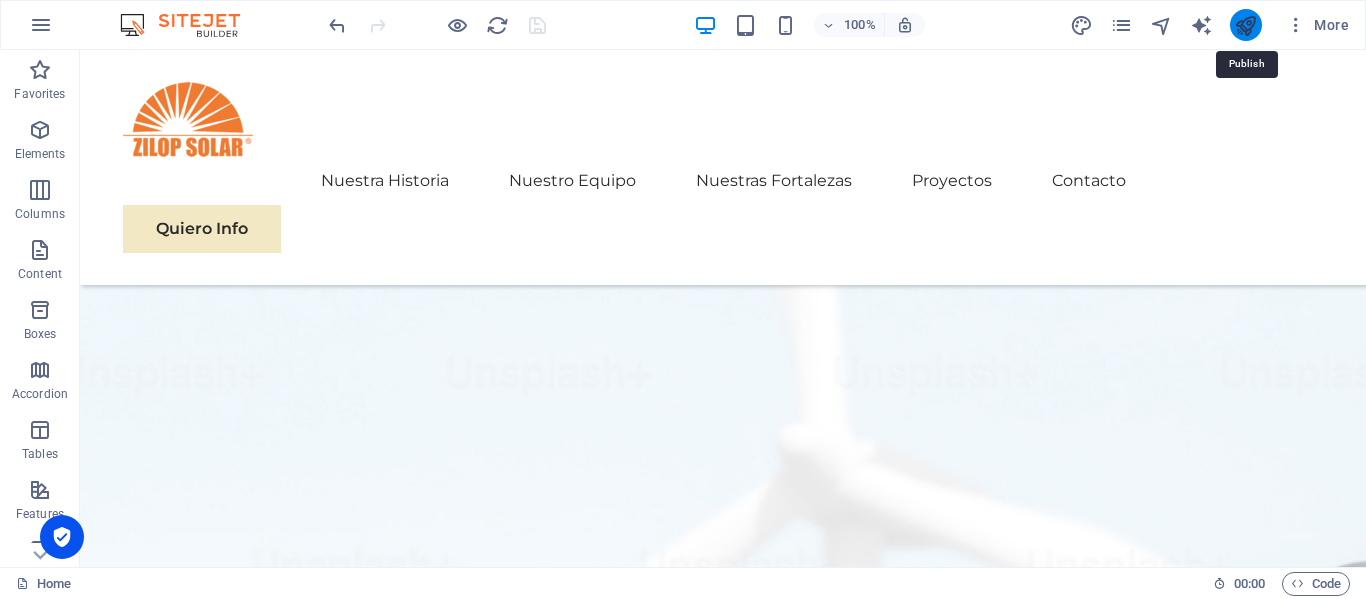 click at bounding box center (1245, 25) 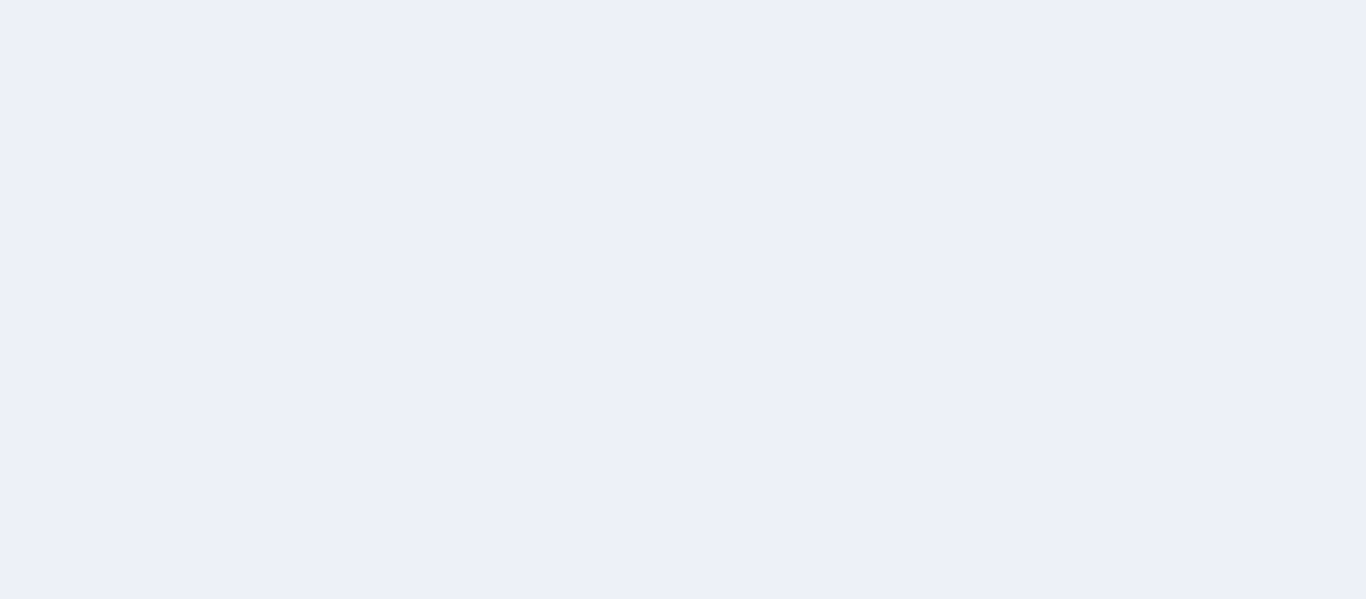 scroll, scrollTop: 0, scrollLeft: 0, axis: both 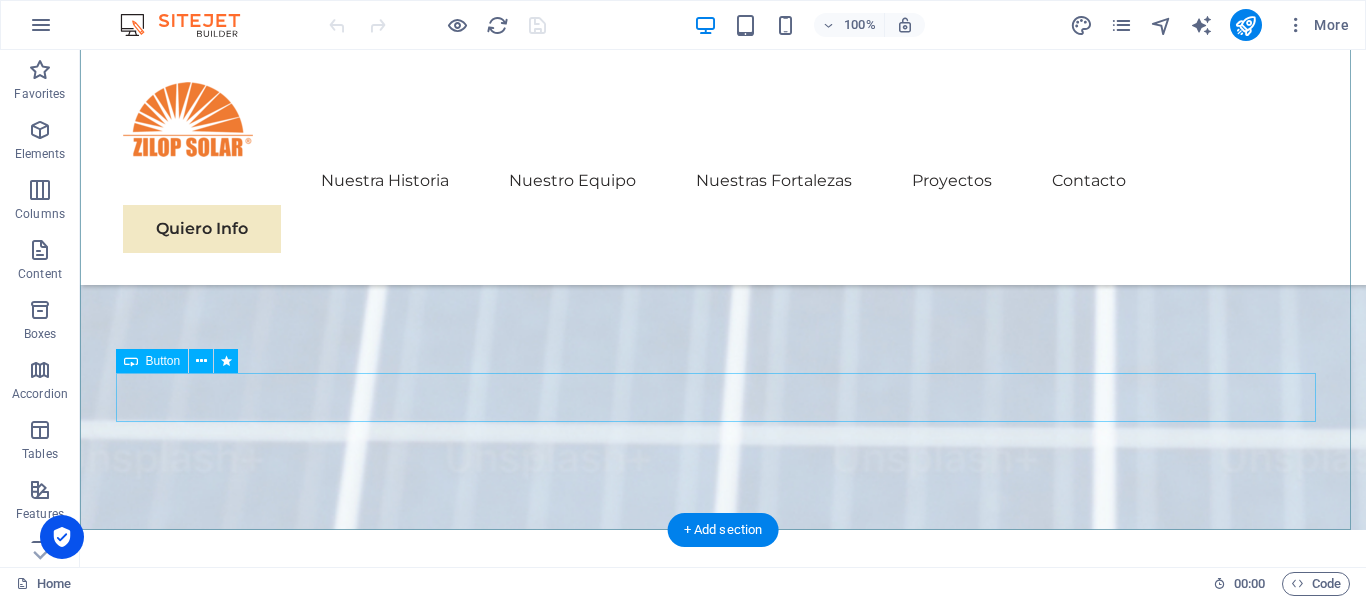 click on "Contáctanos aquí" at bounding box center [723, 2658] 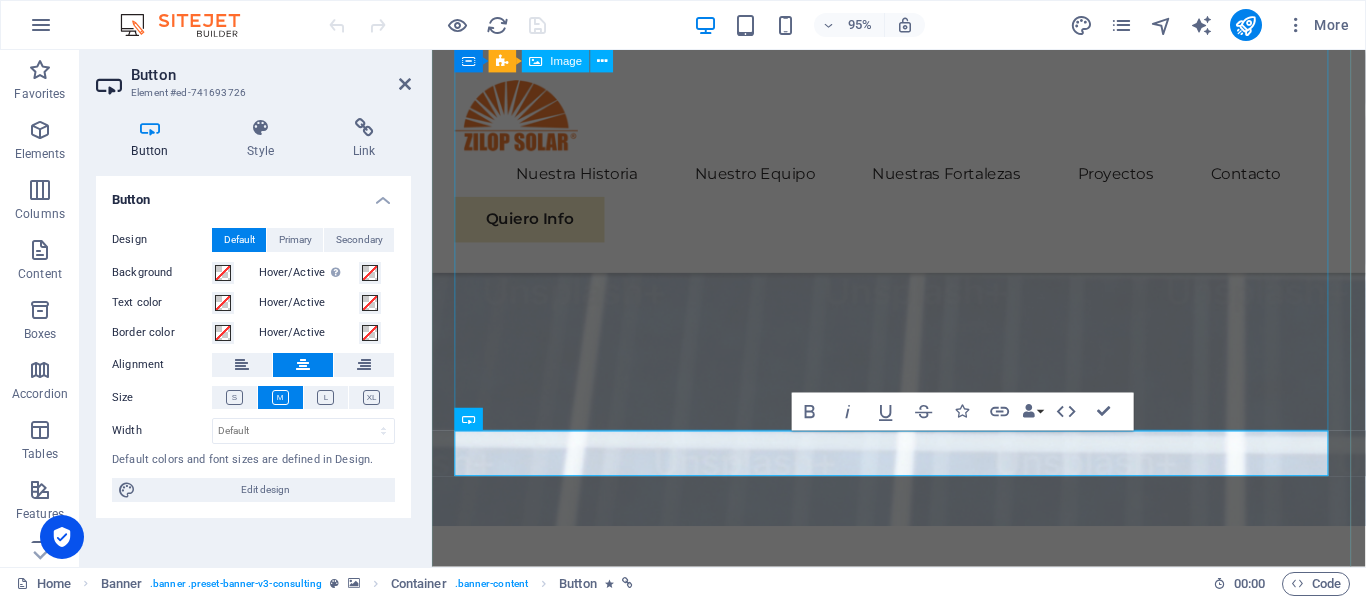 scroll, scrollTop: 1390, scrollLeft: 0, axis: vertical 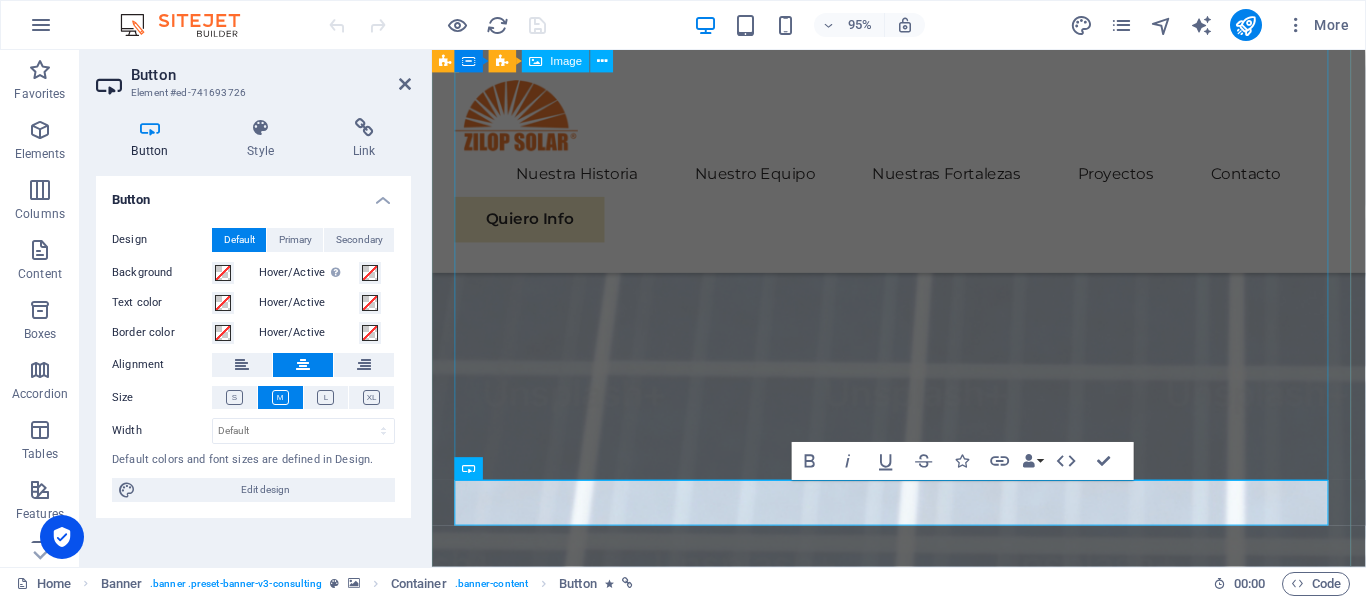 click at bounding box center [923, 1890] 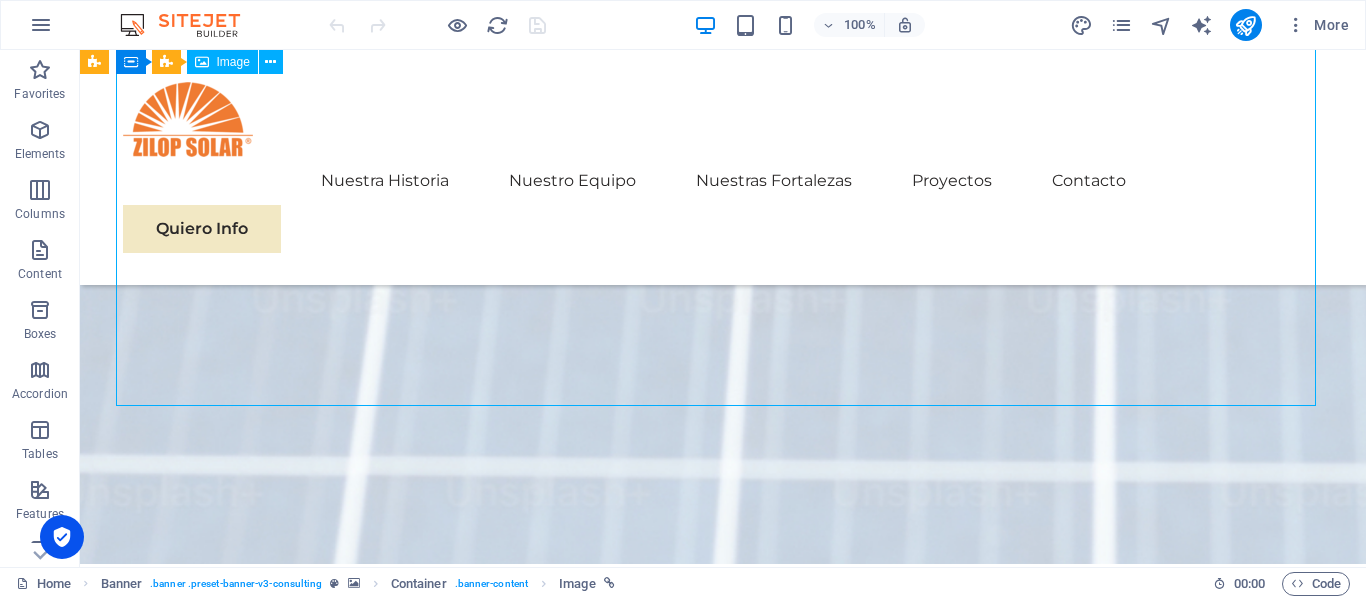 scroll, scrollTop: 1640, scrollLeft: 0, axis: vertical 